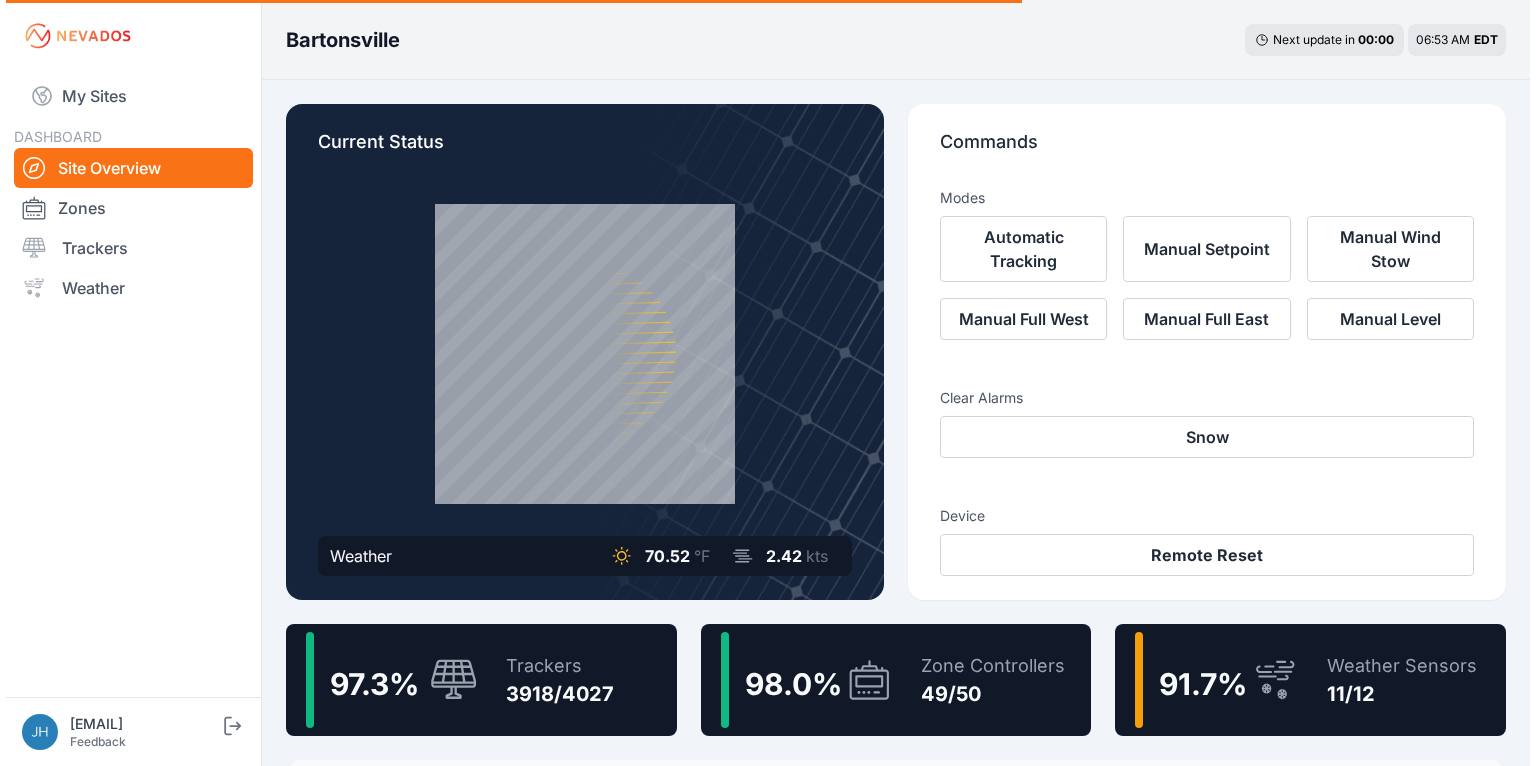 scroll, scrollTop: 0, scrollLeft: 0, axis: both 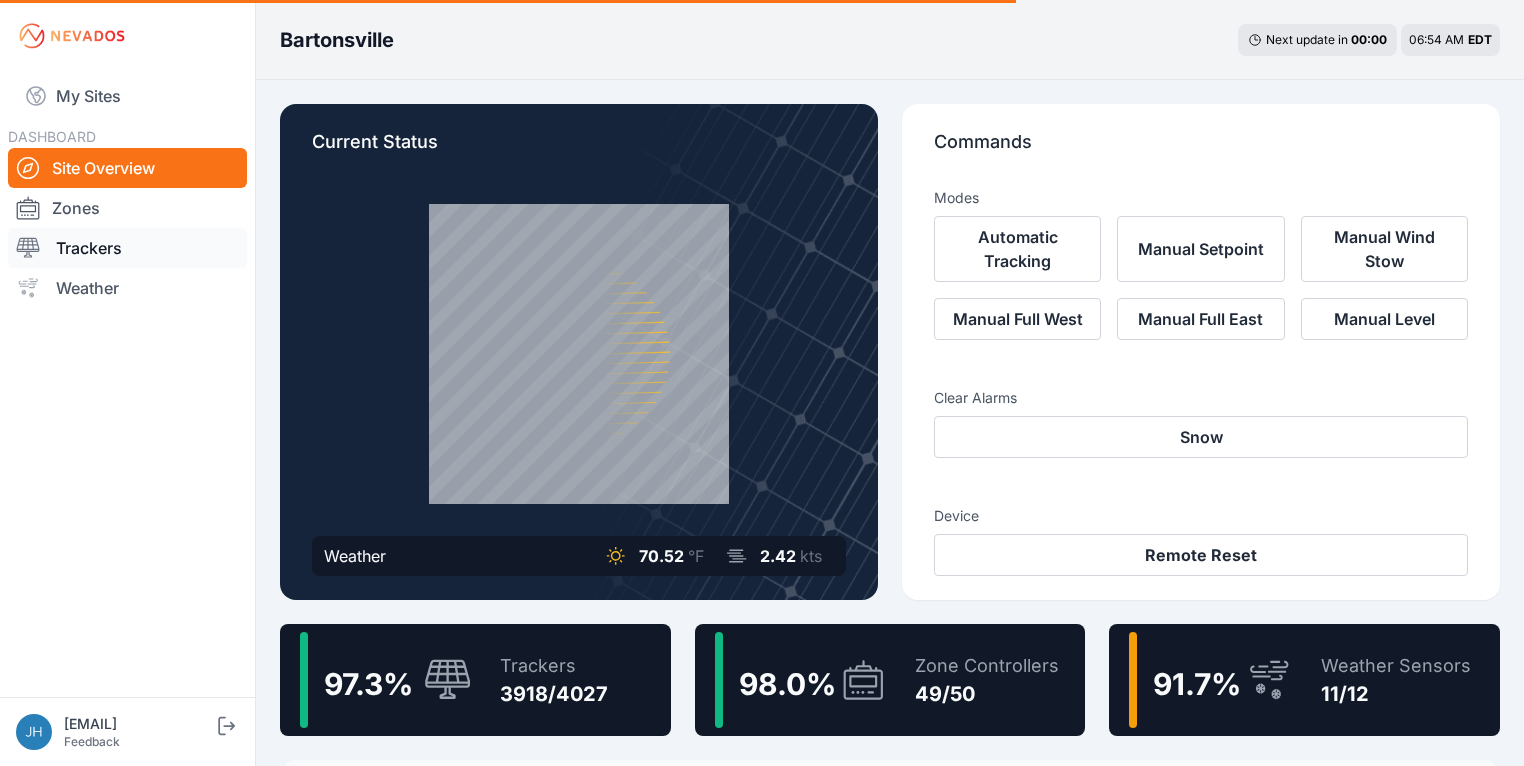 click on "Trackers" at bounding box center (127, 248) 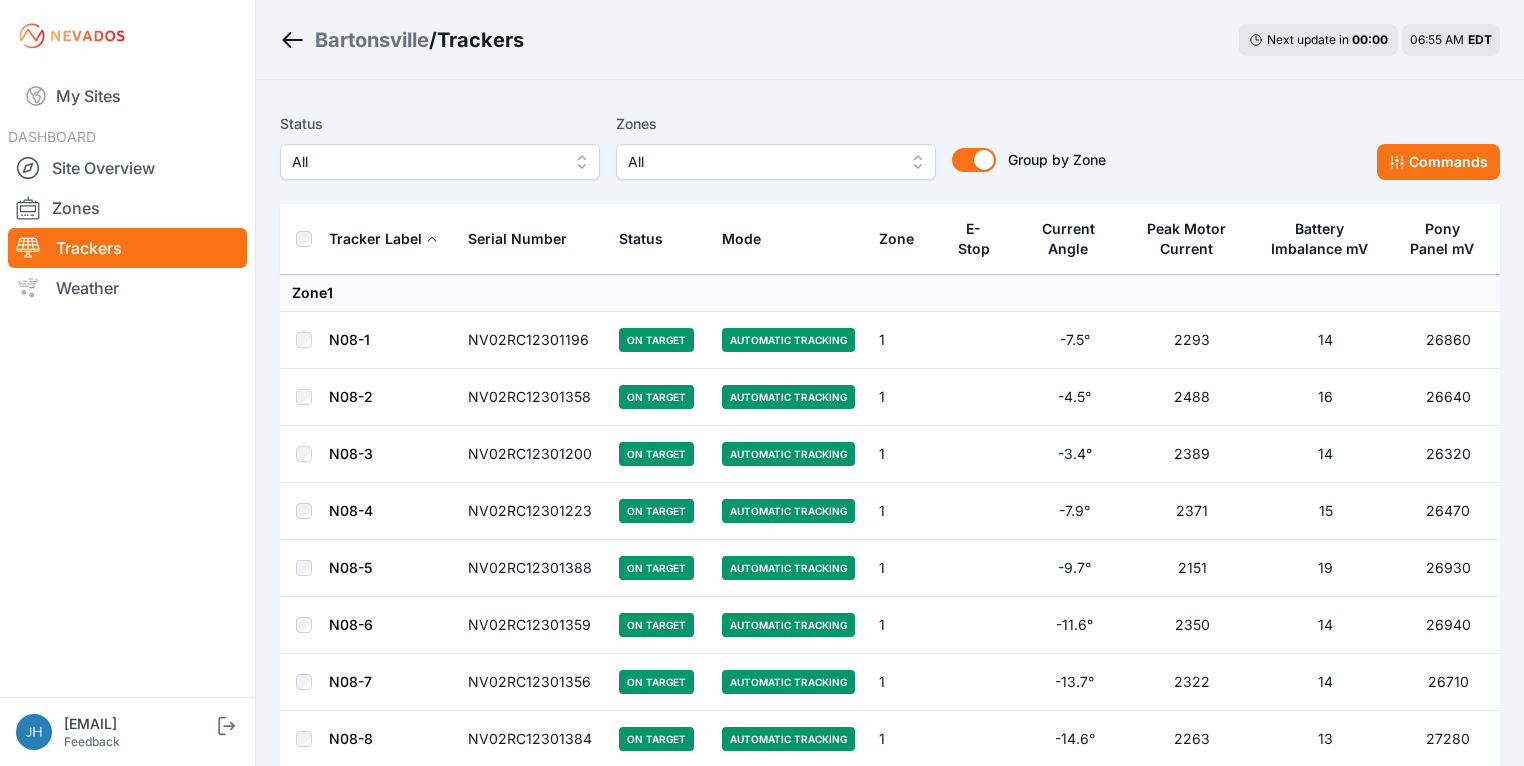 click on "All" at bounding box center (776, 162) 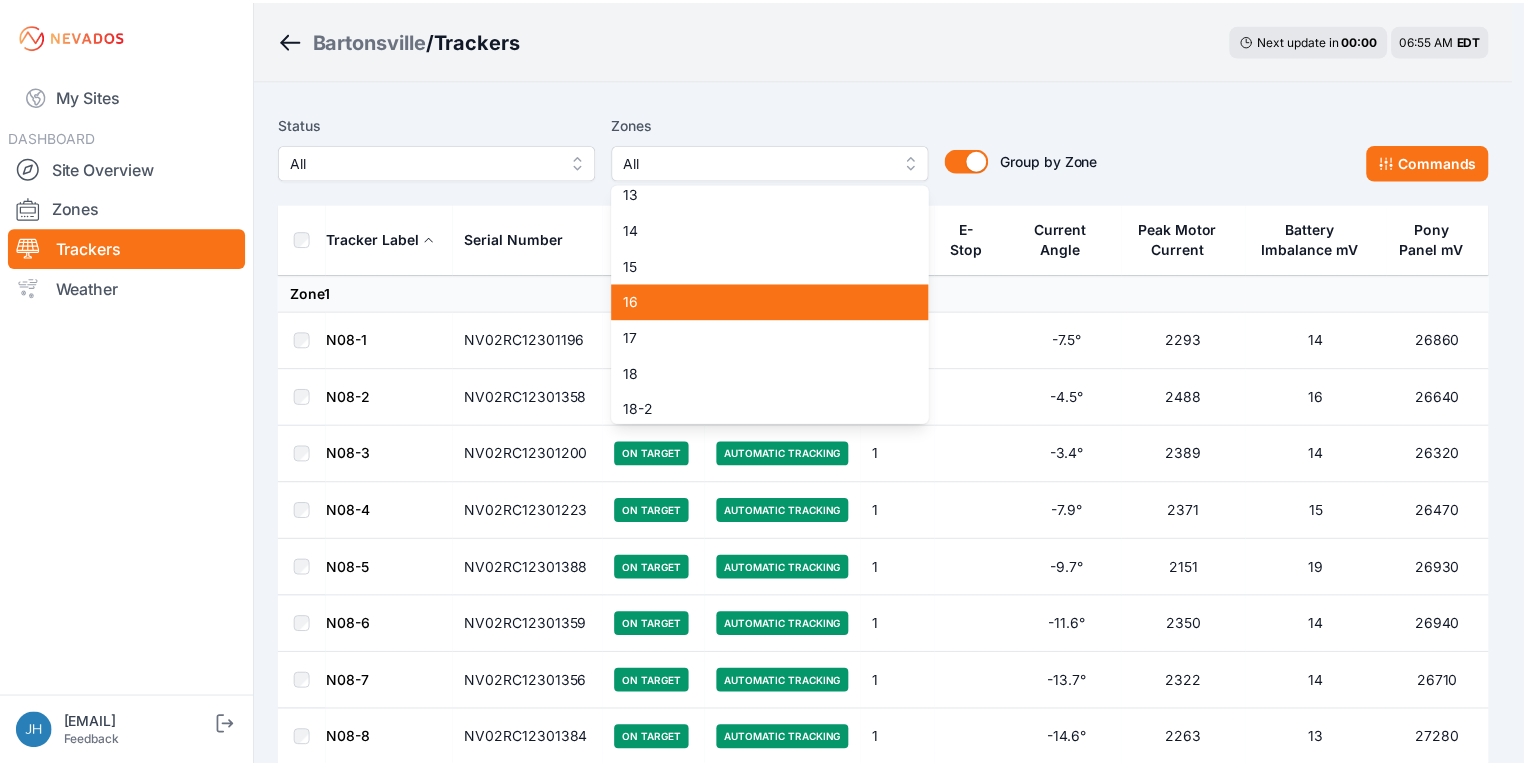 scroll, scrollTop: 560, scrollLeft: 0, axis: vertical 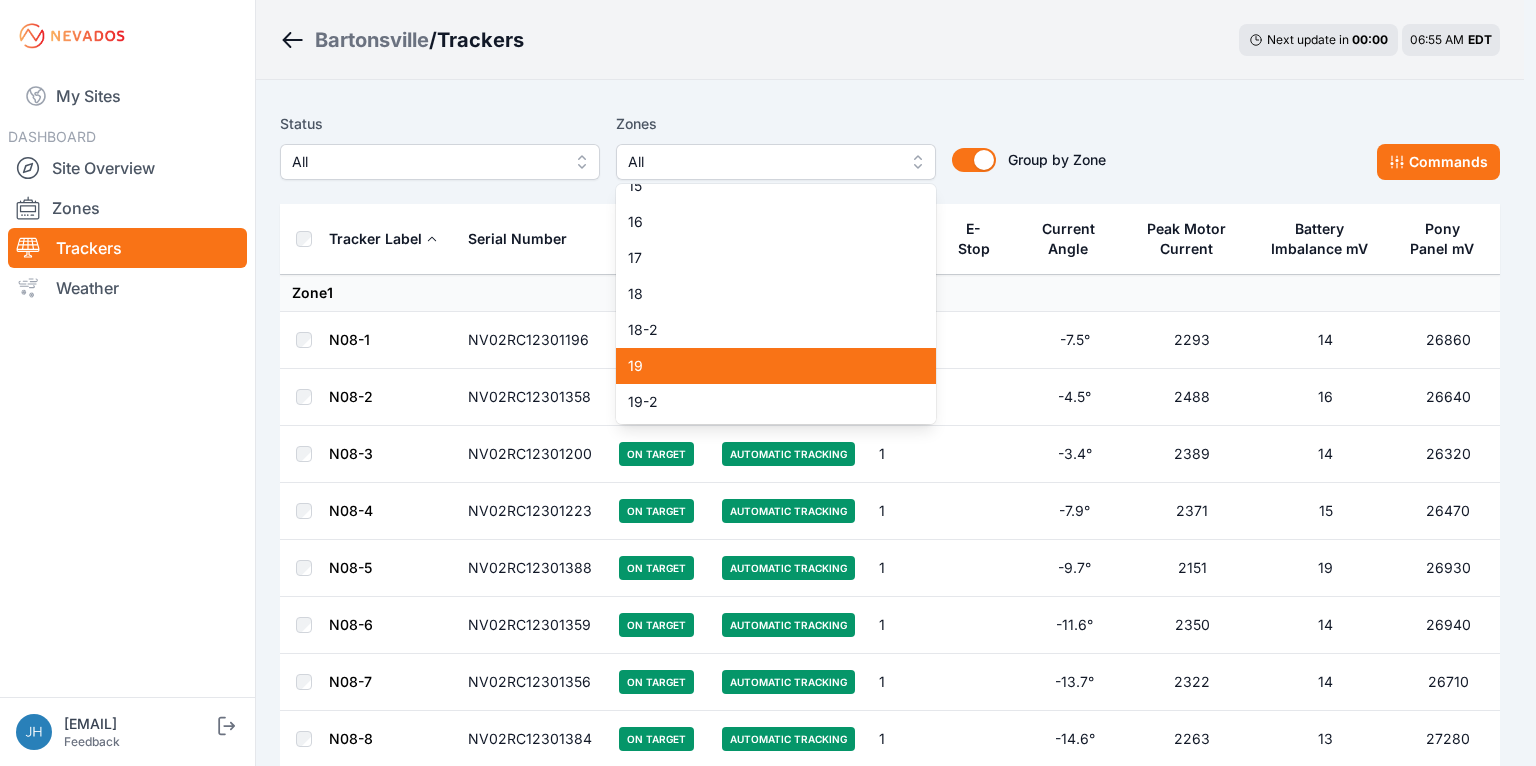 click on "19" at bounding box center (764, 366) 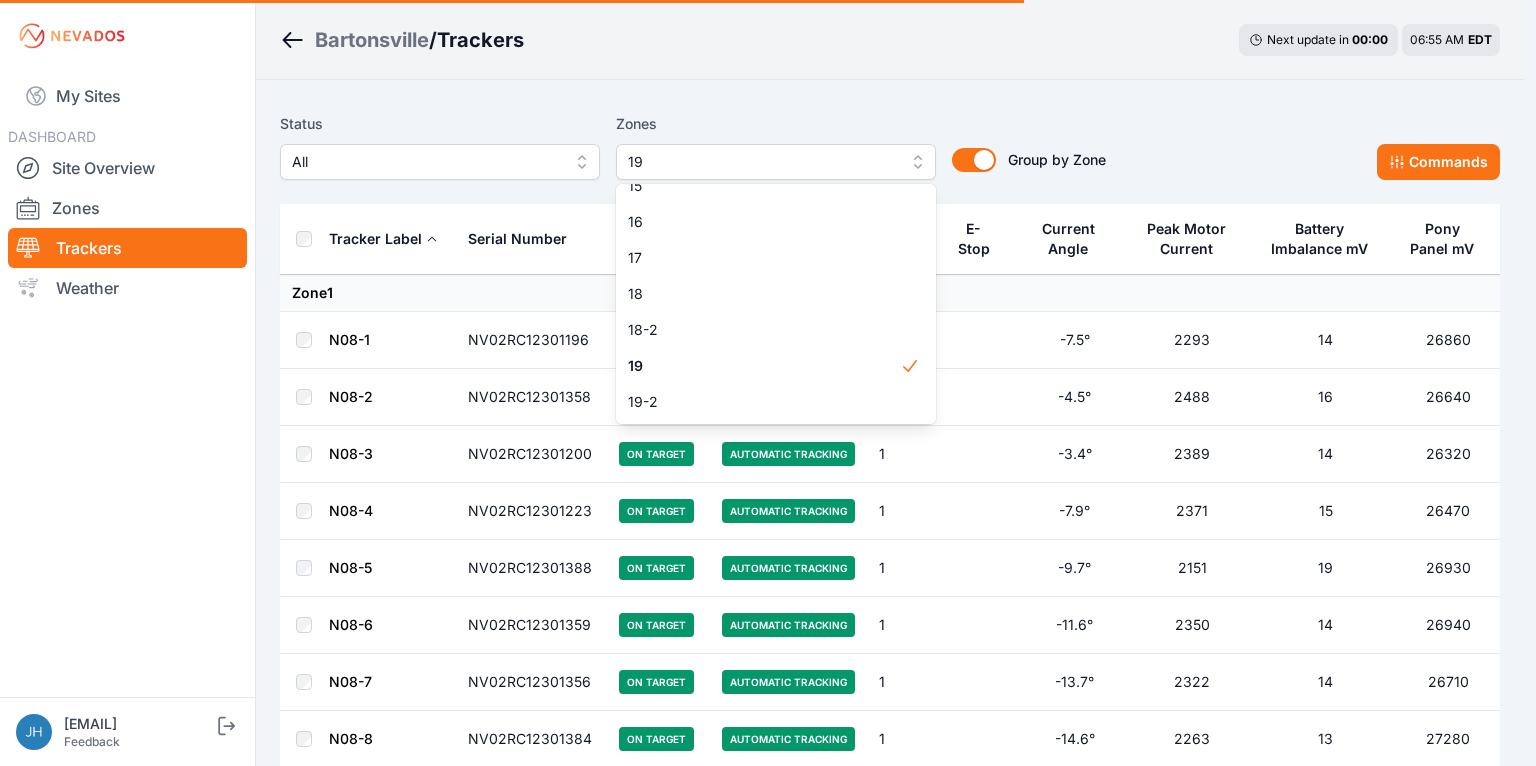 click on "Status All Zones 19 1 2 3 4 5 6 7 8 9 10 11 11-2 12 13 14 15 16 17 18 18-2 19 19-2 20 21 22 23 24 25 26 27 28 29 30 31 32 32-2 33 33-2 34 34-2 35 35-2 36 37 37-2 38 38-2 39 40 41 Group by Zone Group by Zone Commands Tracker Label Serial Number Status Mode Zone E-Stop Current Angle Peak Motor Current Battery Imbalance mV Pony Panel mV Zone 1 N08-1 NV02RC12301196 On Target Automatic Tracking 1 -7.5° 2293 14 26860 N08-2 NV02RC12301358 On Target Automatic Tracking 1 -4.5° 2488 16 26640 N08-3 NV02RC12301200 On Target Automatic Tracking 1 -3.4° 2389 14 26320 N08-4 NV02RC12301223 On Target Automatic Tracking 1 -7.9° 2371 15 26470 N08-5 NV02RC12301388 On Target Automatic Tracking 1 -9.7° 2151 19 26930 N08-6 NV02RC12301359 On Target Automatic Tracking 1 -11.6° 2350 14 26940 N08-7 NV02RC12301356 On Target Automatic Tracking 1 -13.7° 2322 14 26710 N08-8 NV02RC12301384 On Target Automatic Tracking 1 -14.6° 2263 13 27280 N08-9 NV02RC12301357 On Target Automatic Tracking 1 -15.7° 2265 20 27870 N08-10 On Target 1" at bounding box center [890, 5994] 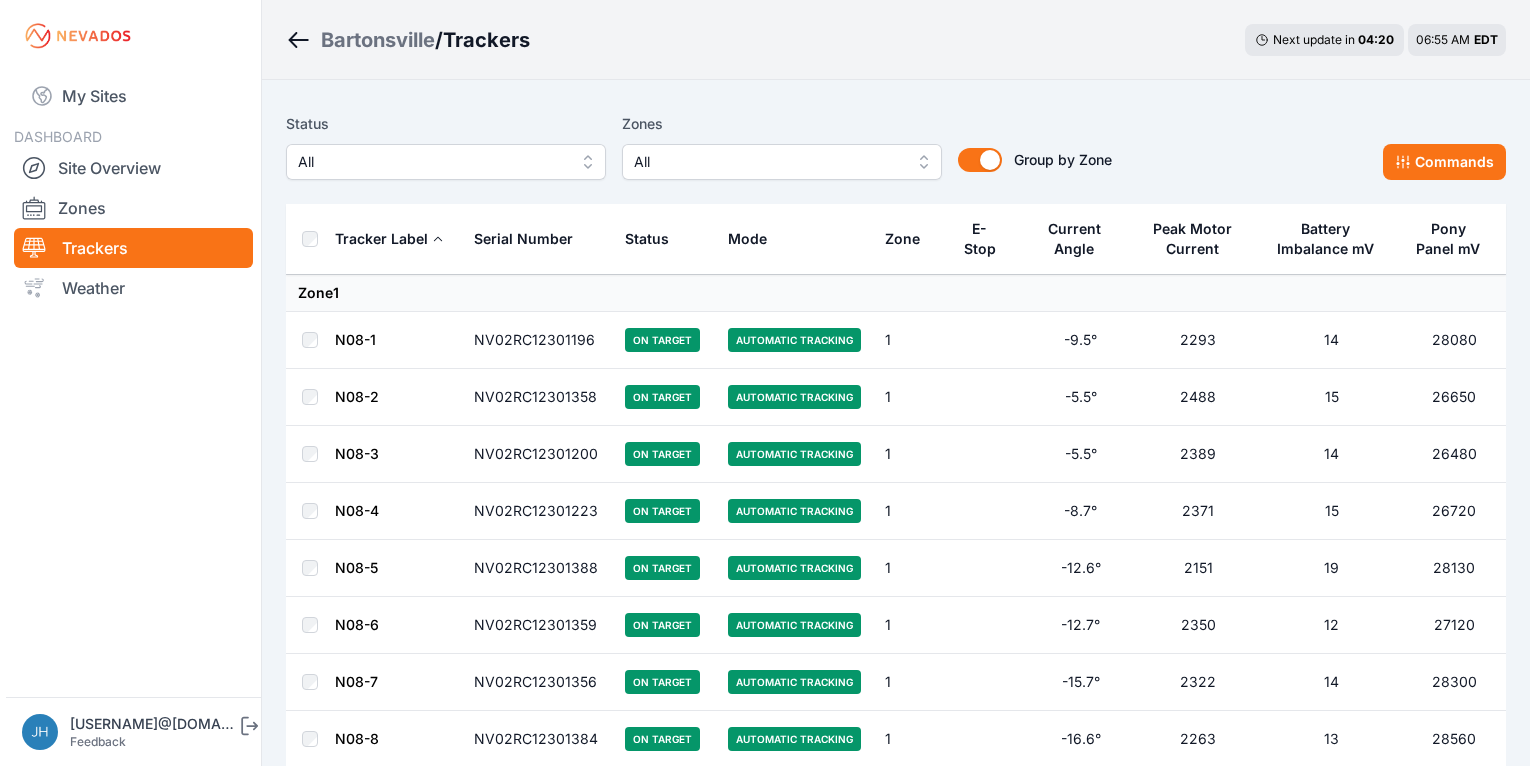 scroll, scrollTop: 0, scrollLeft: 0, axis: both 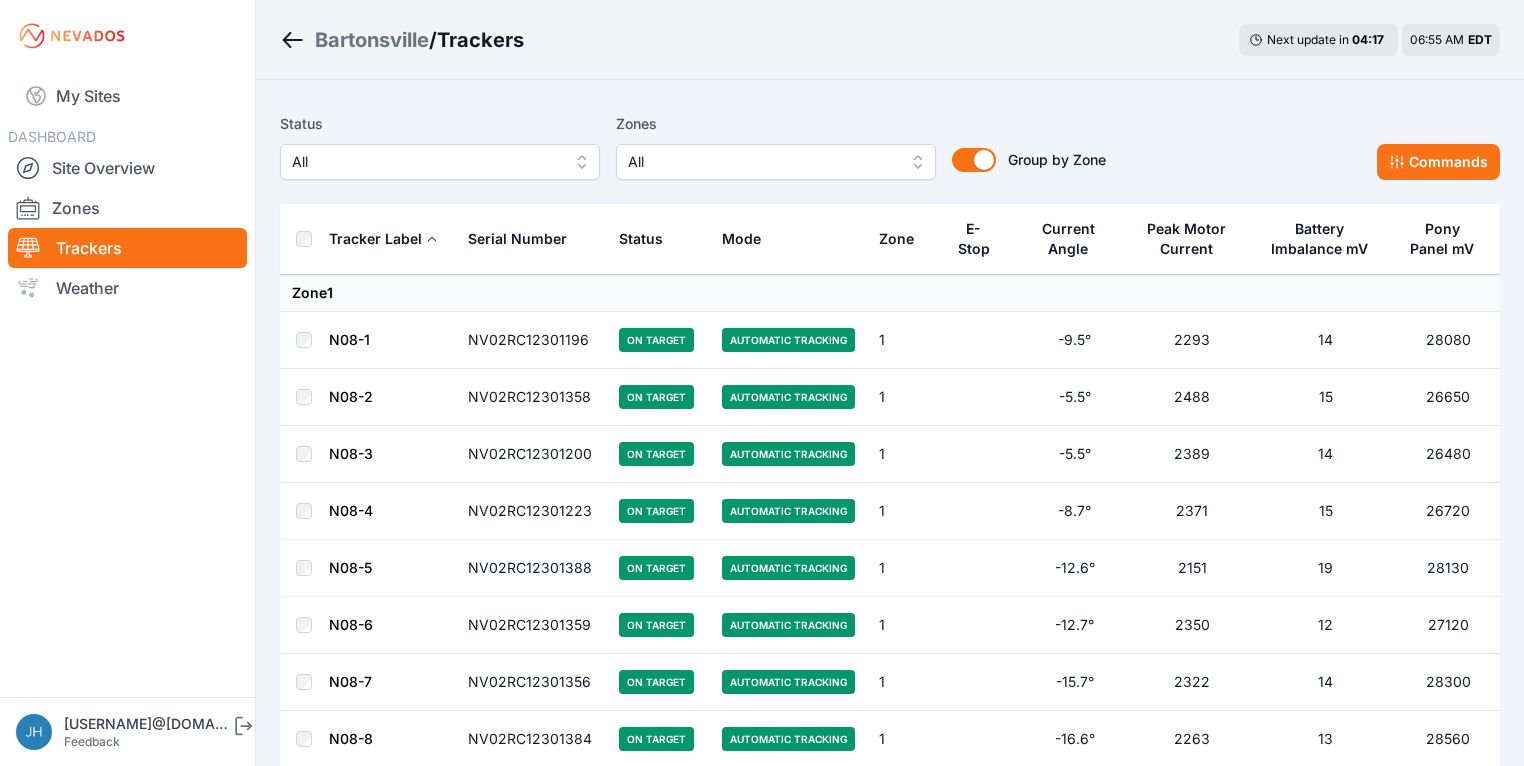 click on "All" at bounding box center [776, 162] 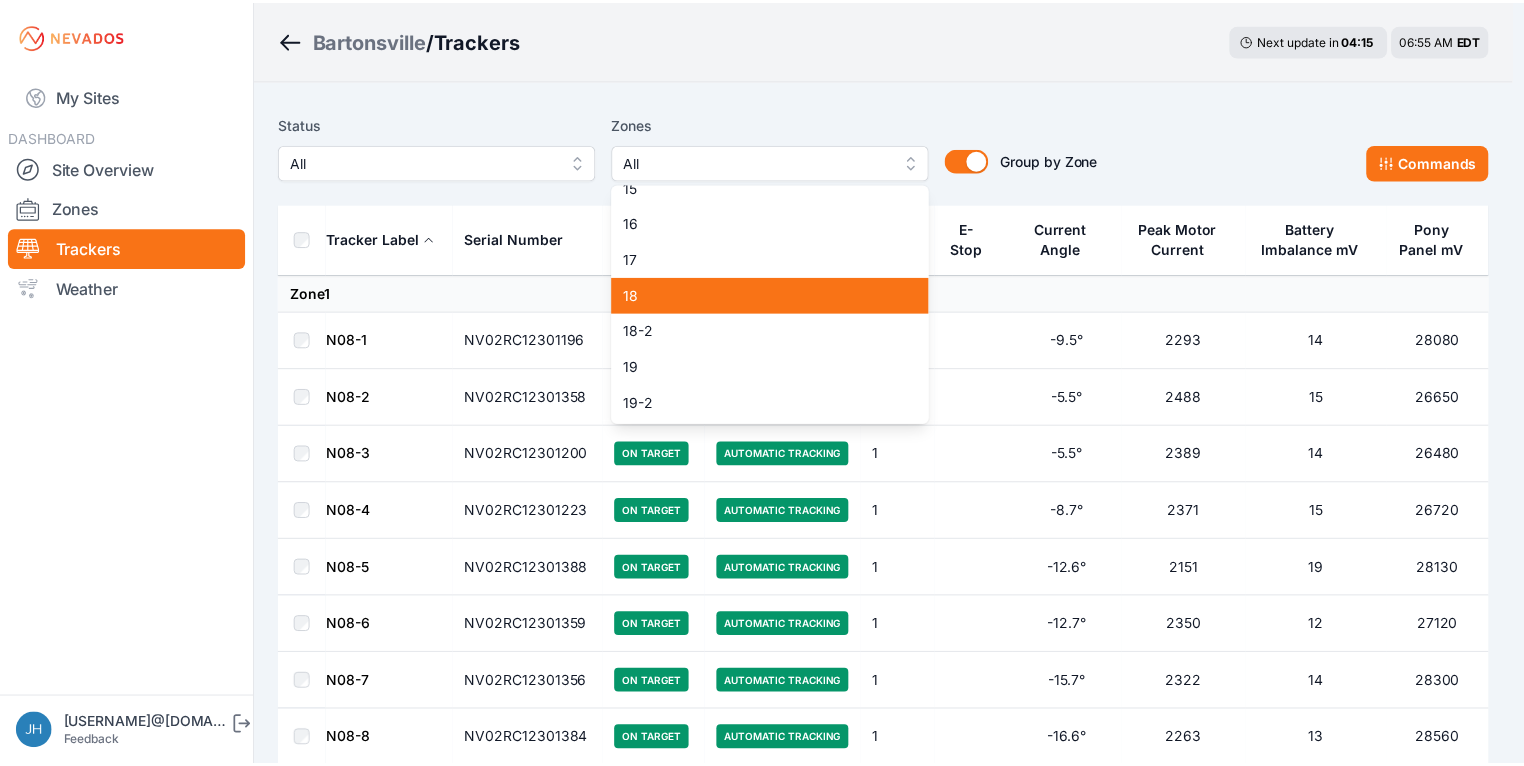 scroll, scrollTop: 560, scrollLeft: 0, axis: vertical 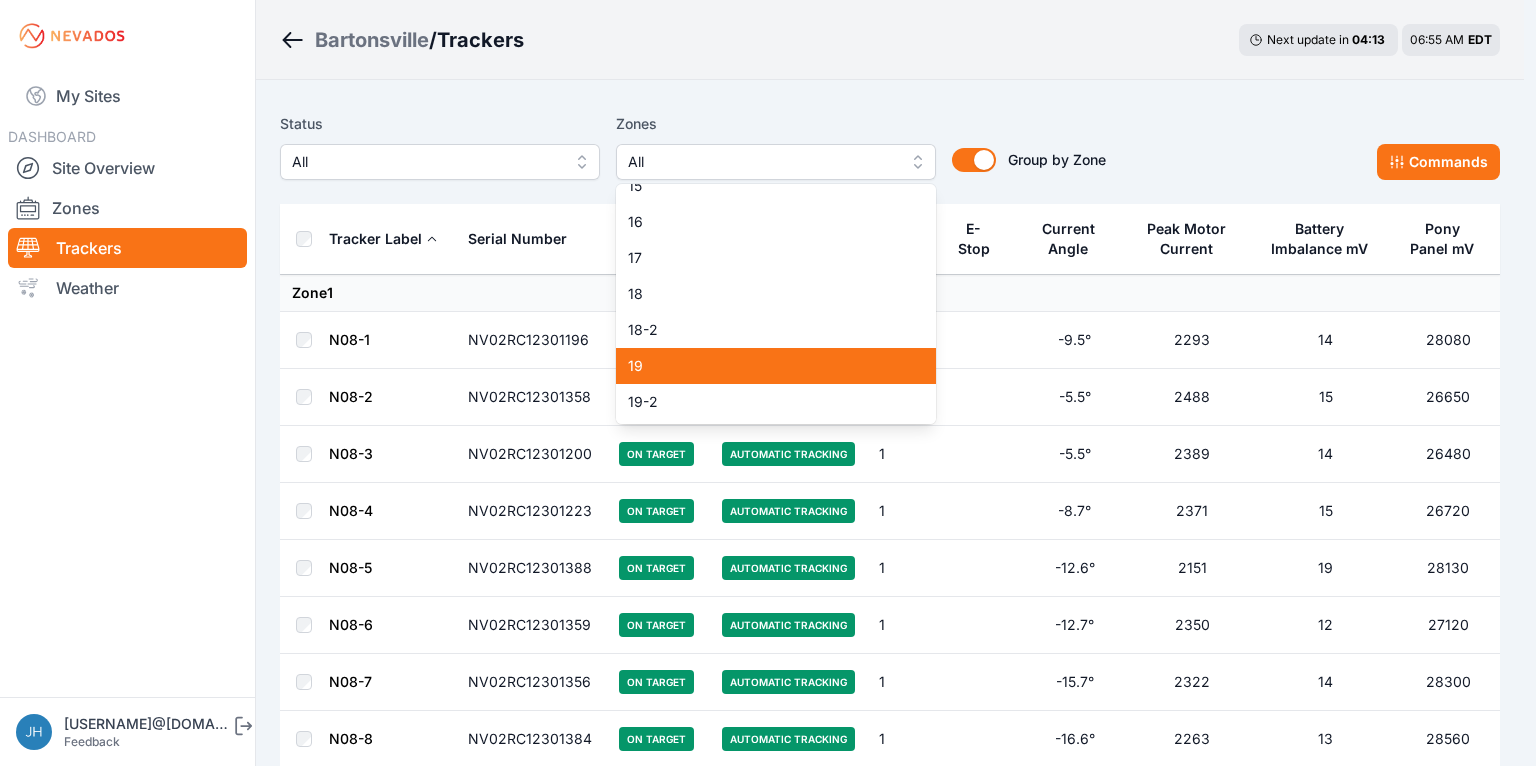 click on "19" at bounding box center [776, 366] 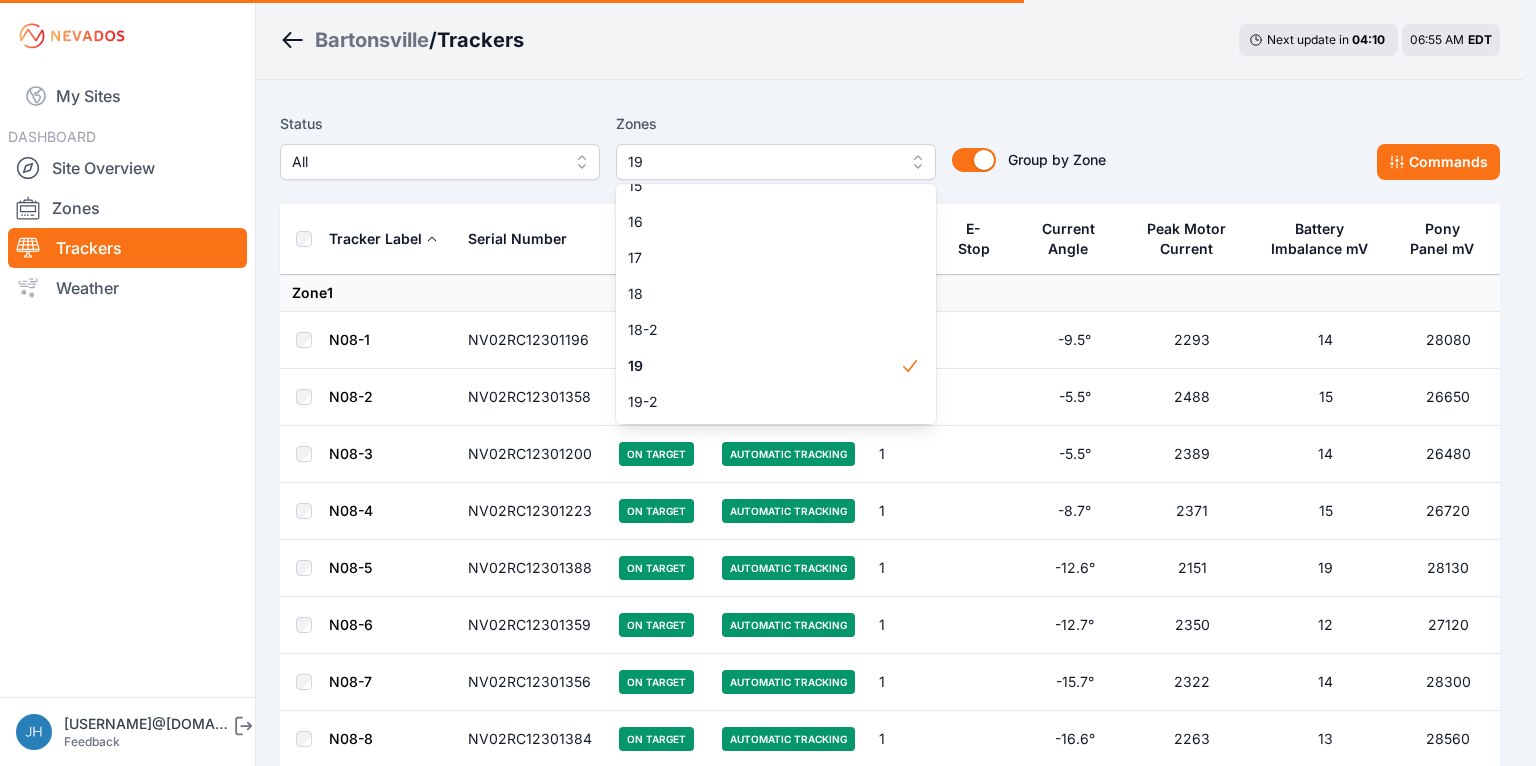 click on "Status All Zones 19 1 2 3 4 5 6 7 8 9 10 11 11-2 12 13 14 15 16 17 18 18-2 19 19-2 20 21 22 23 24 25 26 27 28 29 30 31 32 32-2 33 33-2 34 34-2 35 35-2 36 37 37-2 38 38-2 39 40 41 Group by Zone Group by Zone Commands" at bounding box center (890, 154) 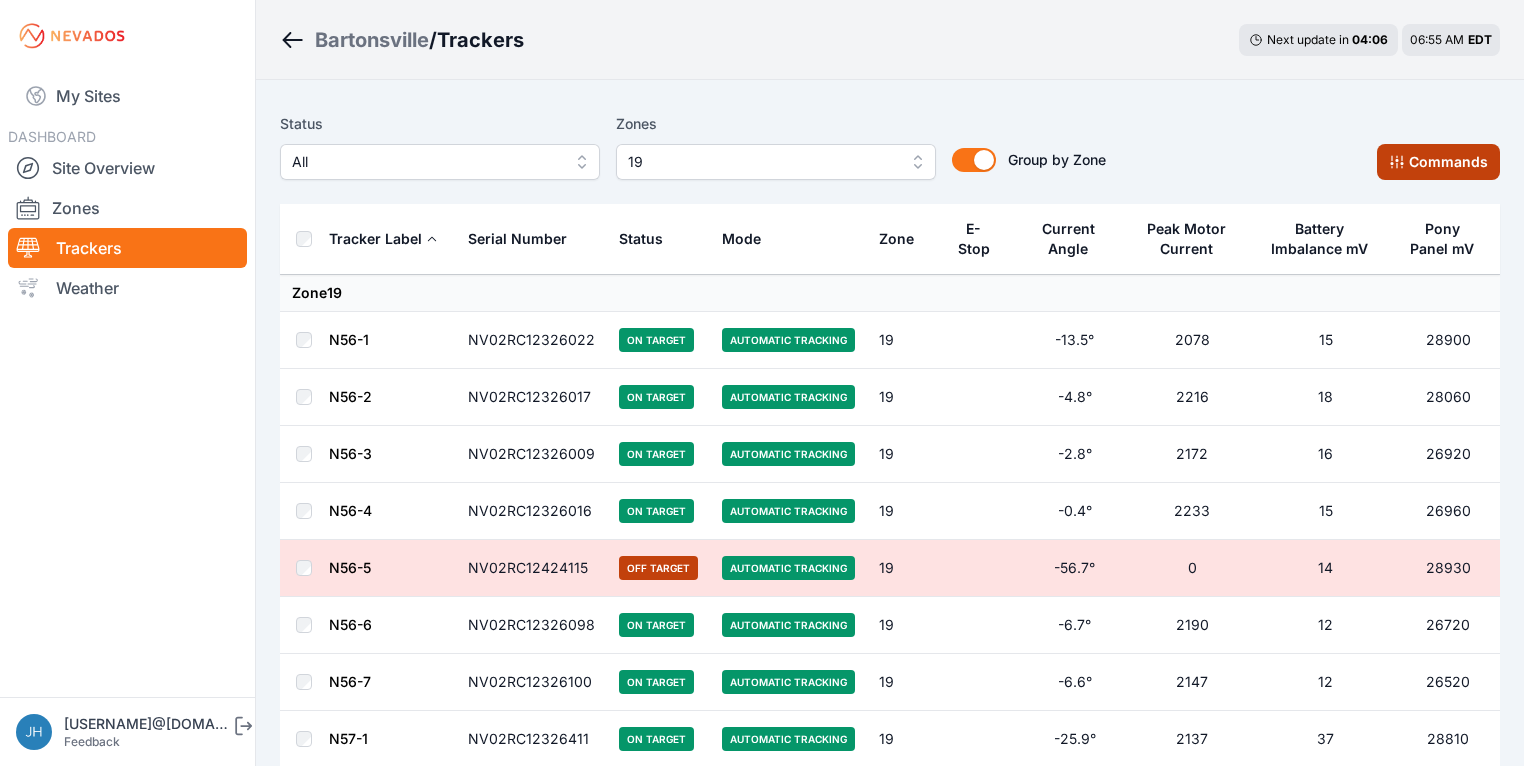 click on "Commands" at bounding box center [1438, 162] 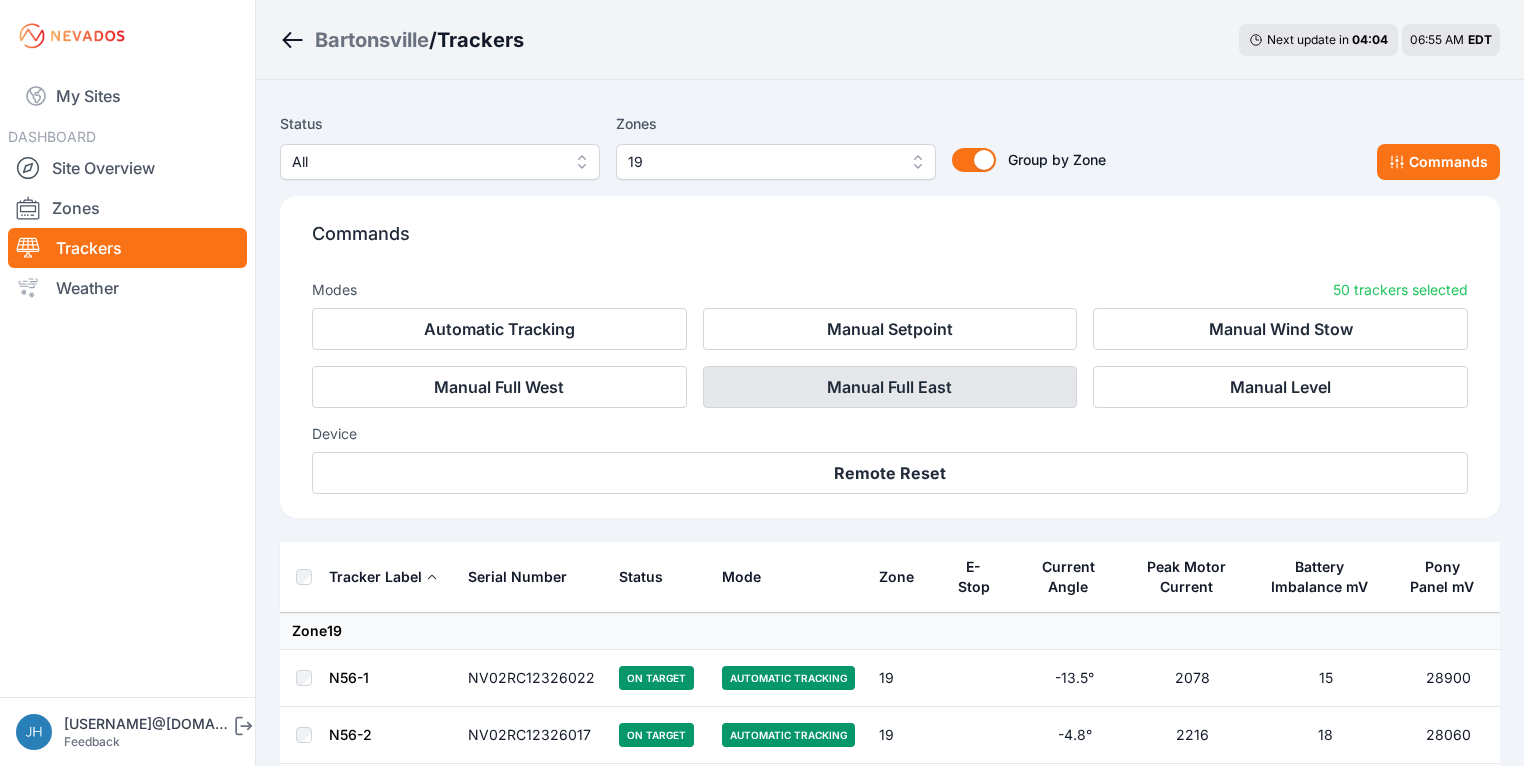 click on "Manual Full East" at bounding box center (890, 387) 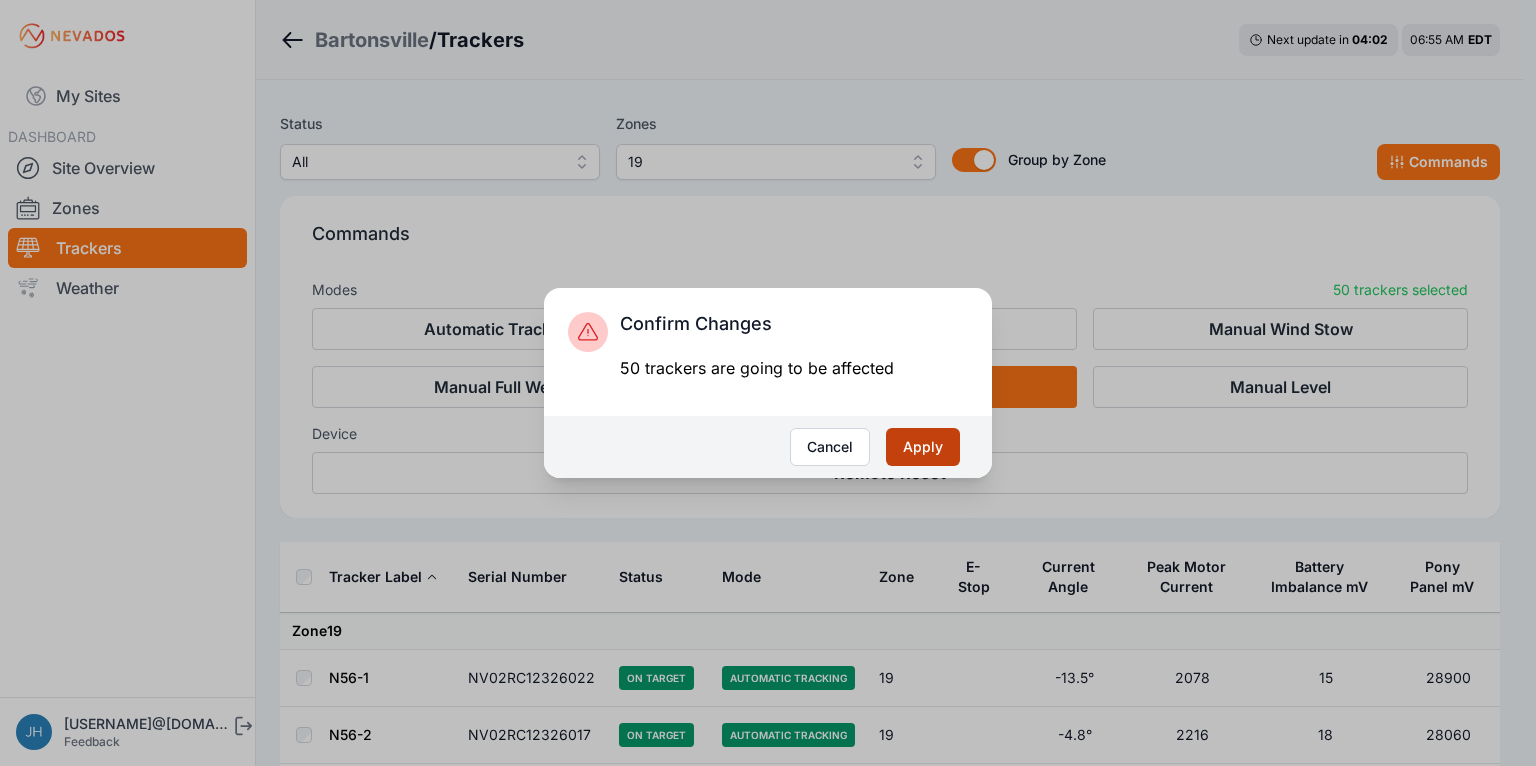 click on "Apply" at bounding box center [923, 447] 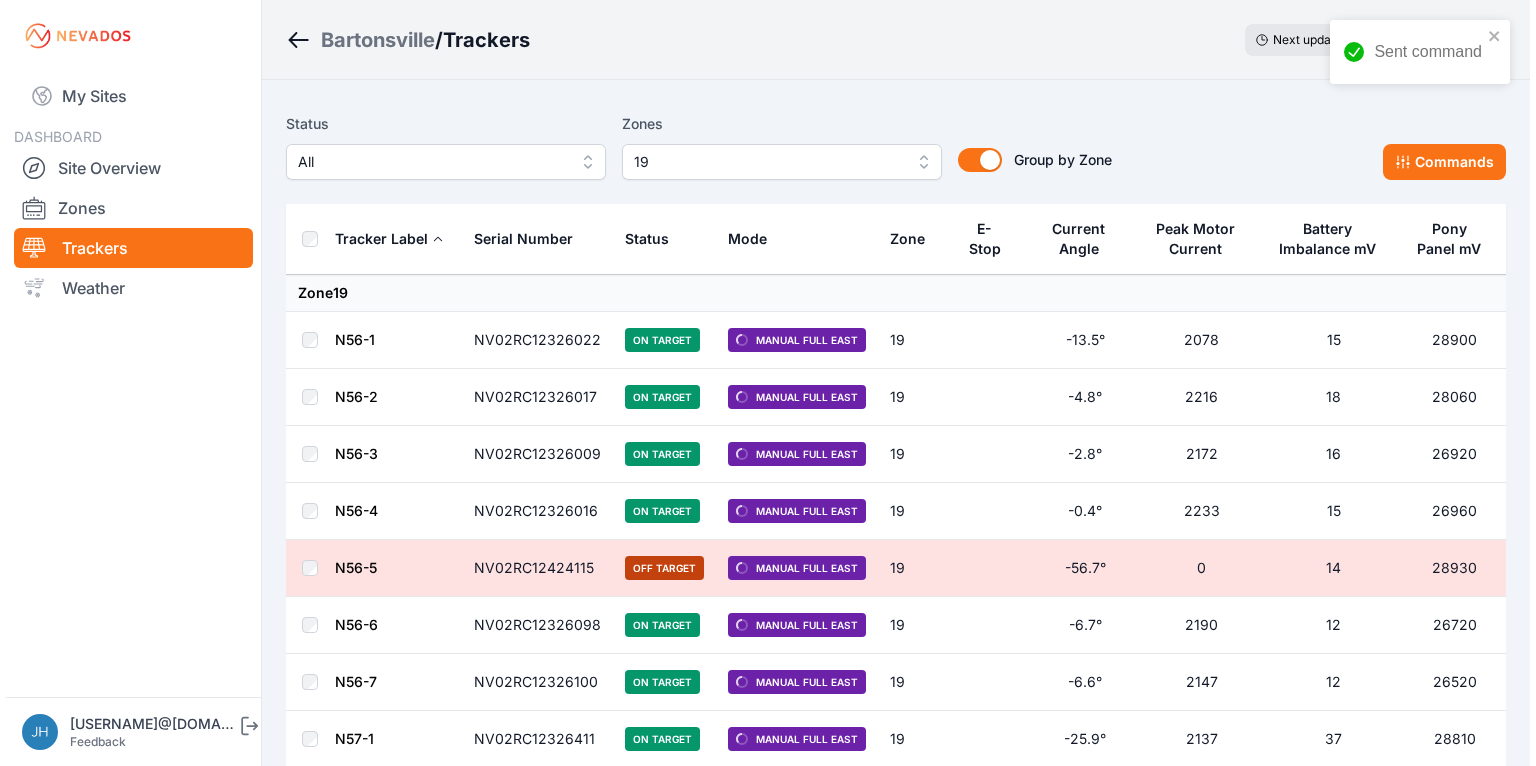 scroll, scrollTop: 0, scrollLeft: 0, axis: both 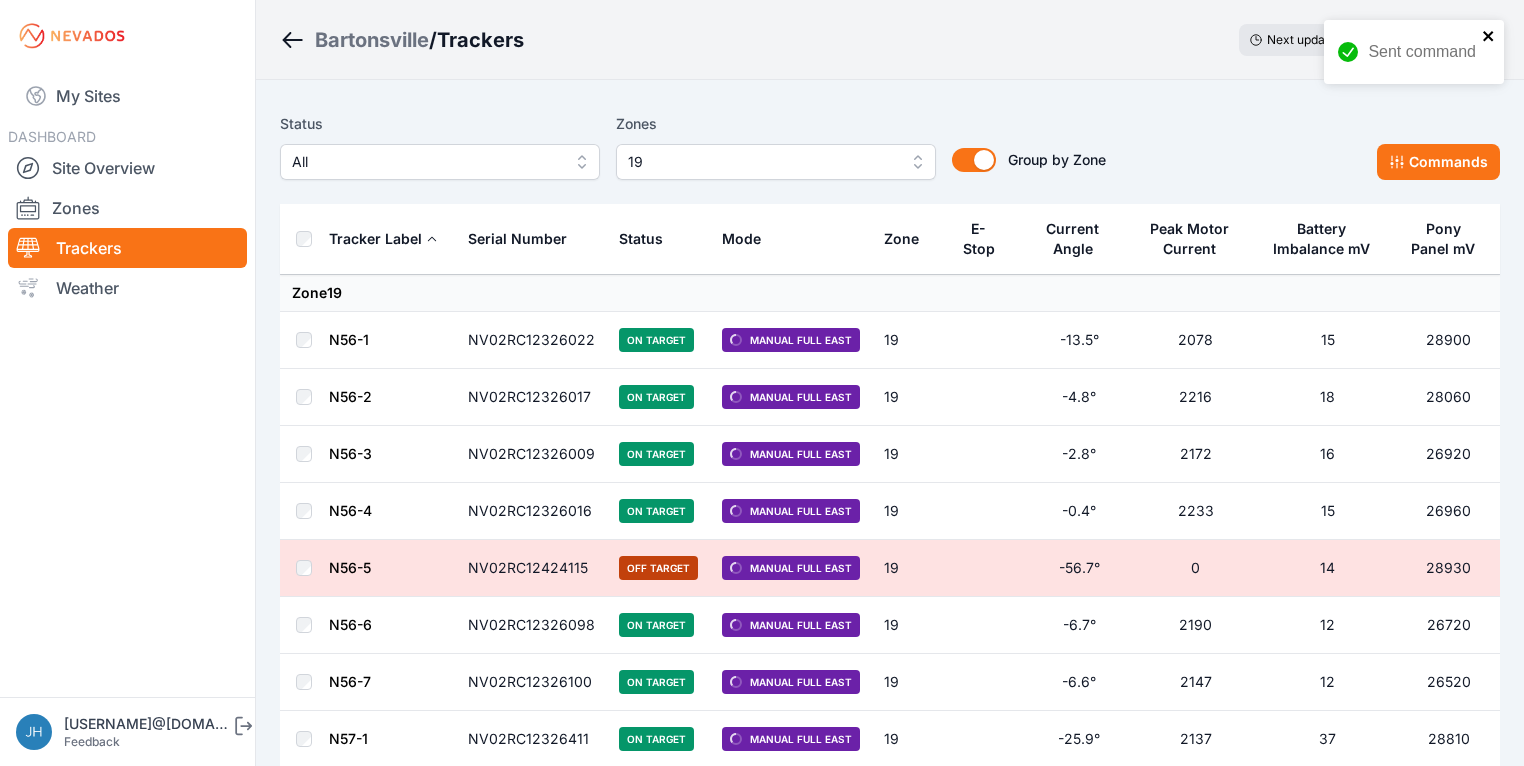 click at bounding box center [1489, 36] 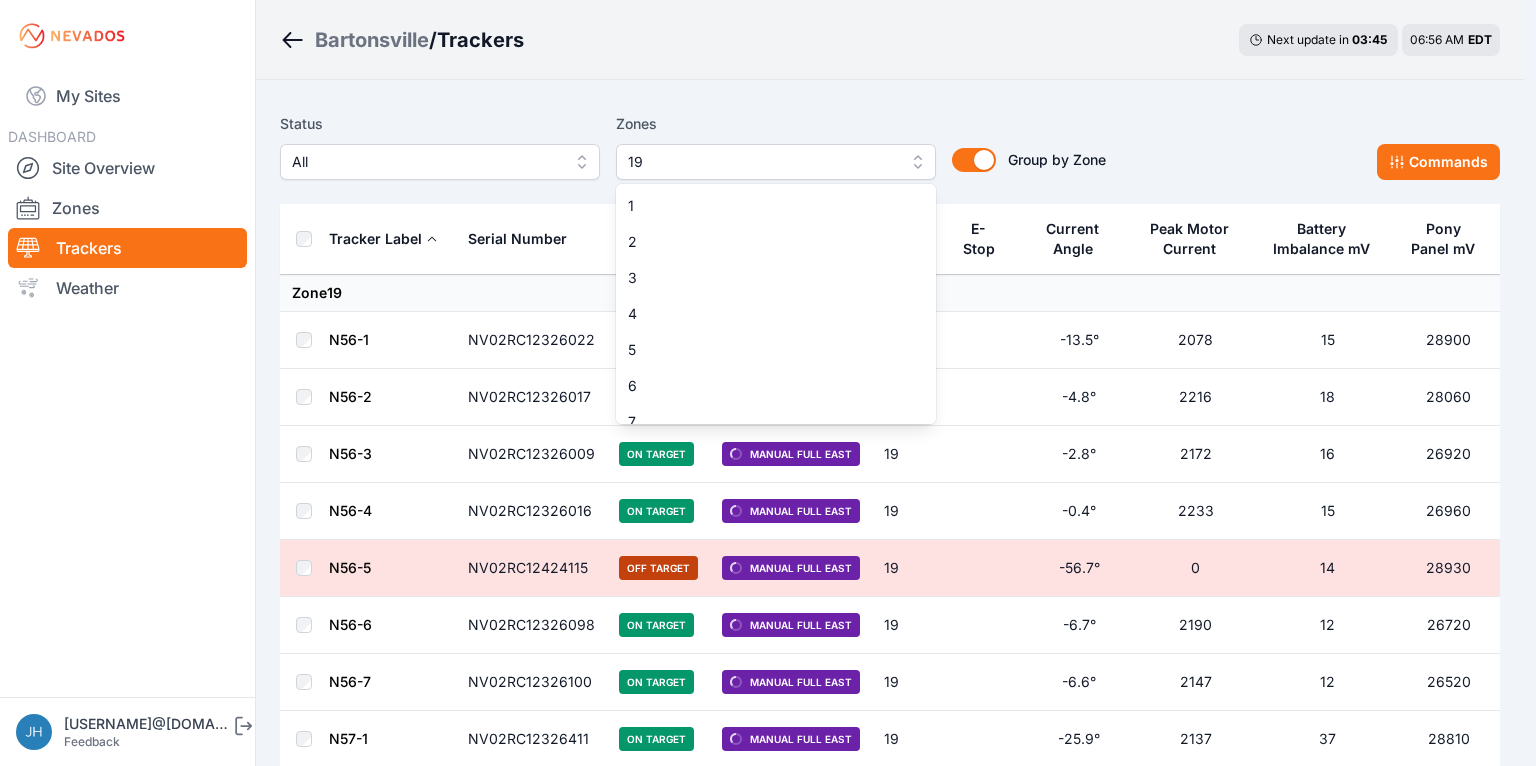 click on "19" at bounding box center [776, 162] 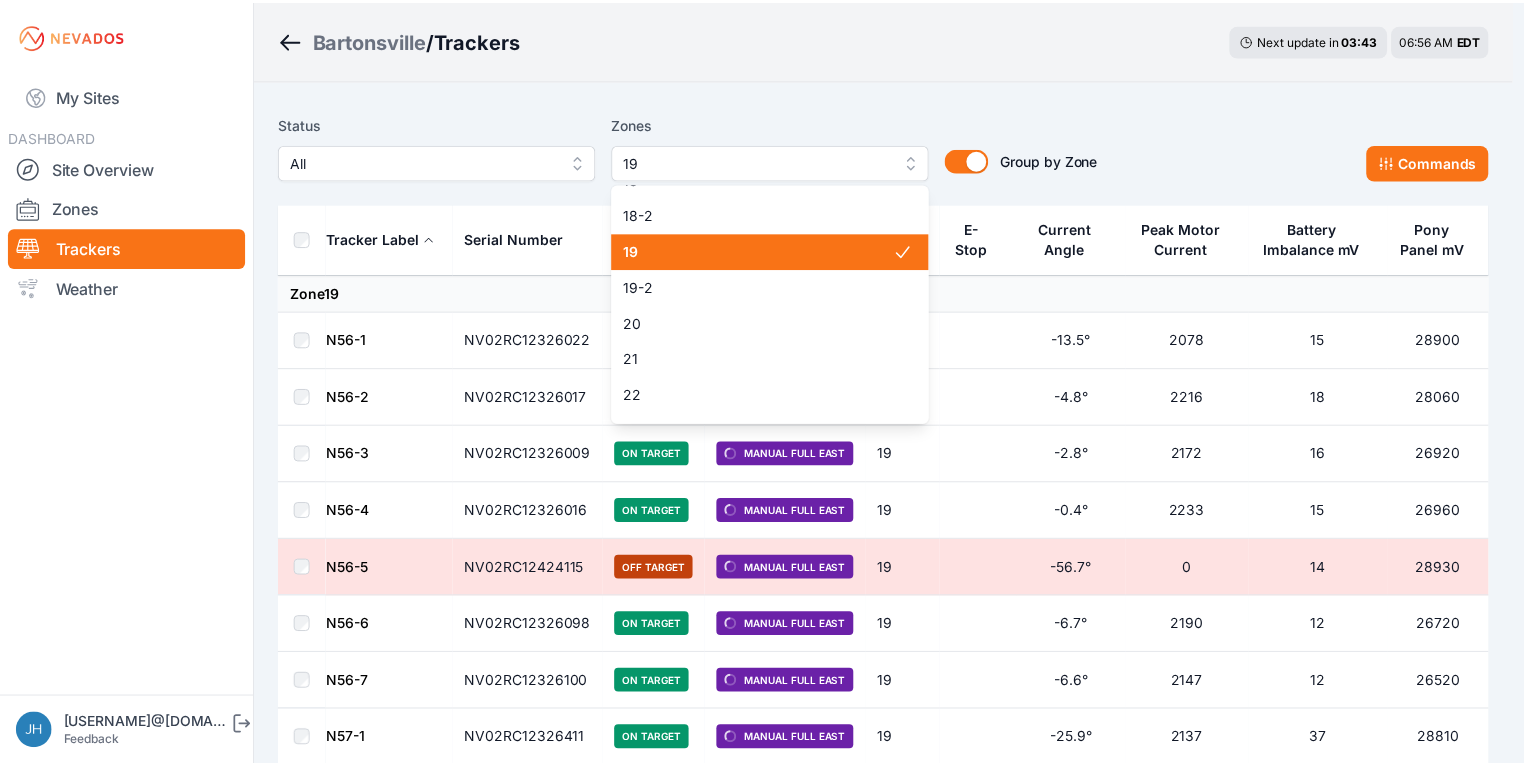 scroll, scrollTop: 680, scrollLeft: 0, axis: vertical 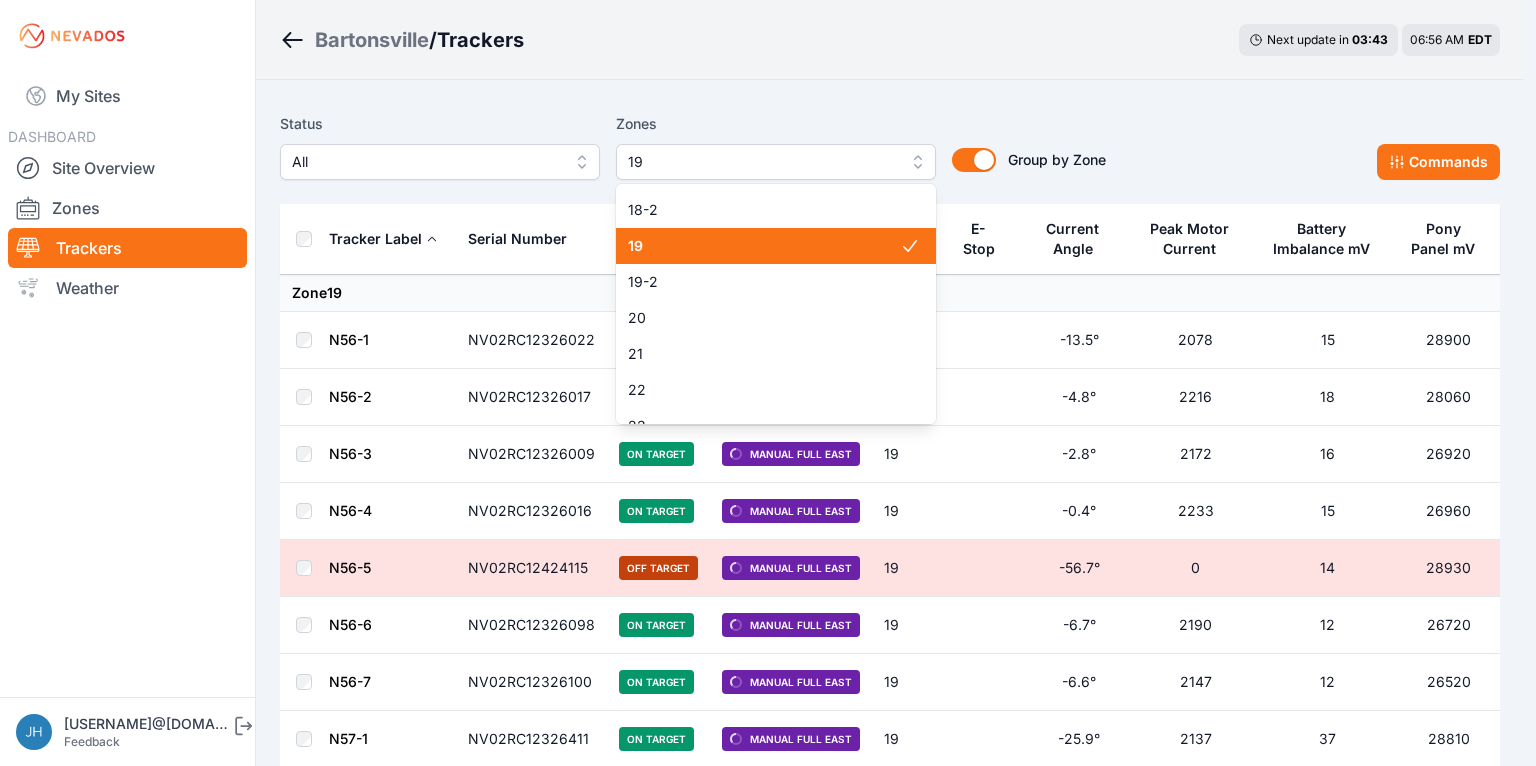 click on "19" at bounding box center (764, 246) 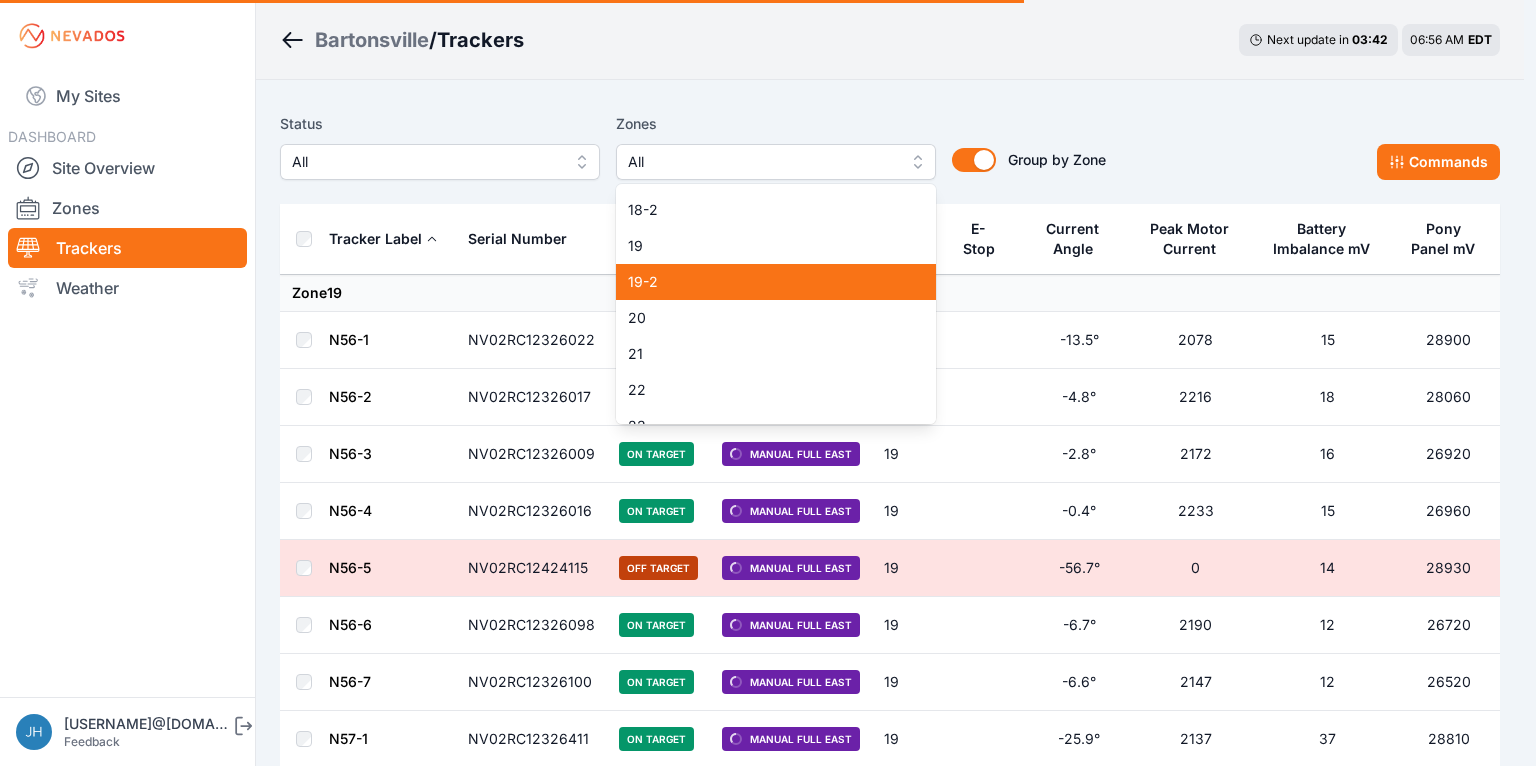 click on "19-2" at bounding box center [764, 282] 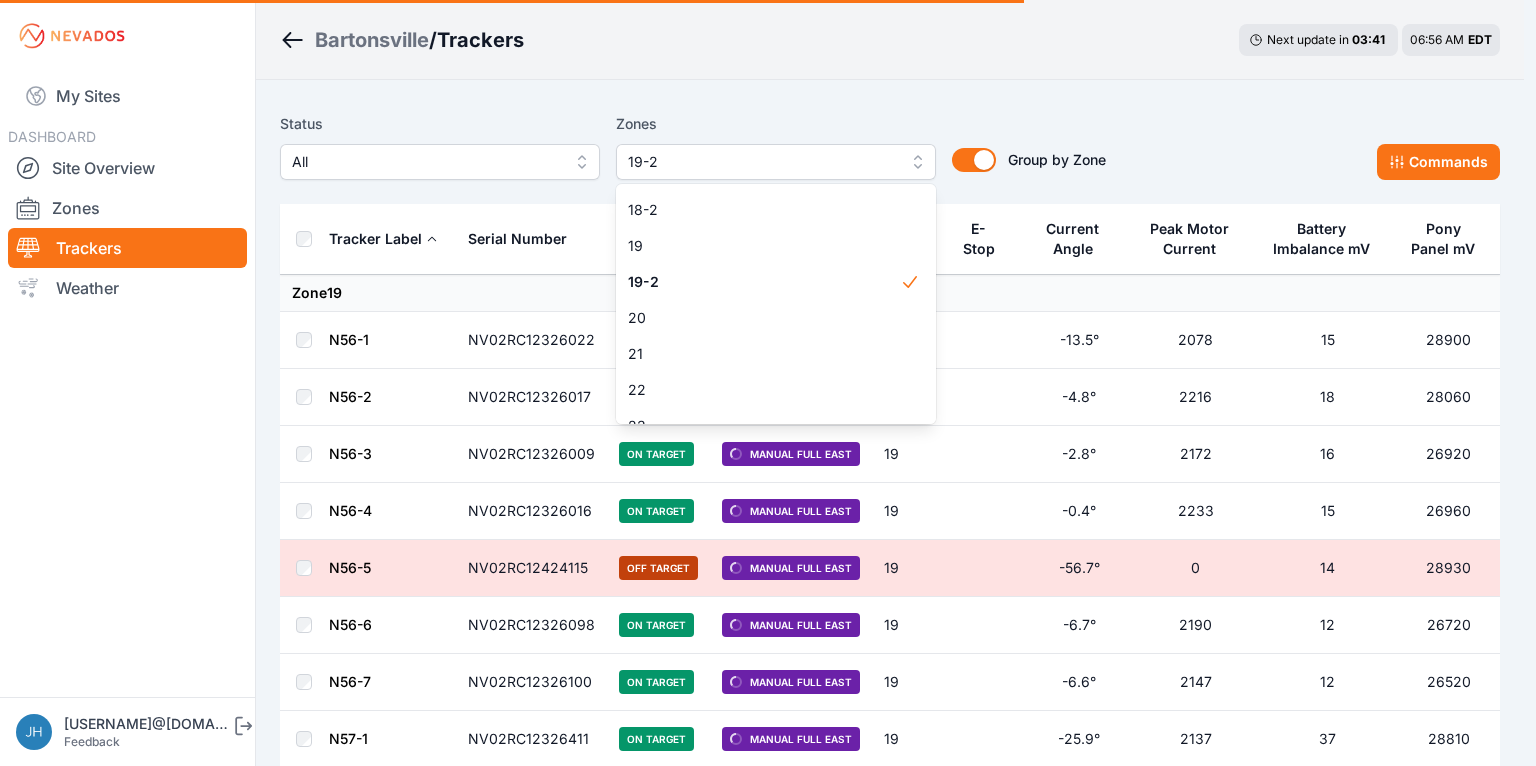click on "Status All Zones 19-2 1 2 3 4 5 6 7 8 9 10 11 11-2 12 13 14 15 16 17 18 18-2 19 19-2 20 21 22 23 24 25 26 27 28 29 30 31 32 32-2 33 33-2 34 34-2 35 35-2 36 37 37-2 38 38-2 39 40 41 Group by Zone Group by Zone Commands" at bounding box center [890, 154] 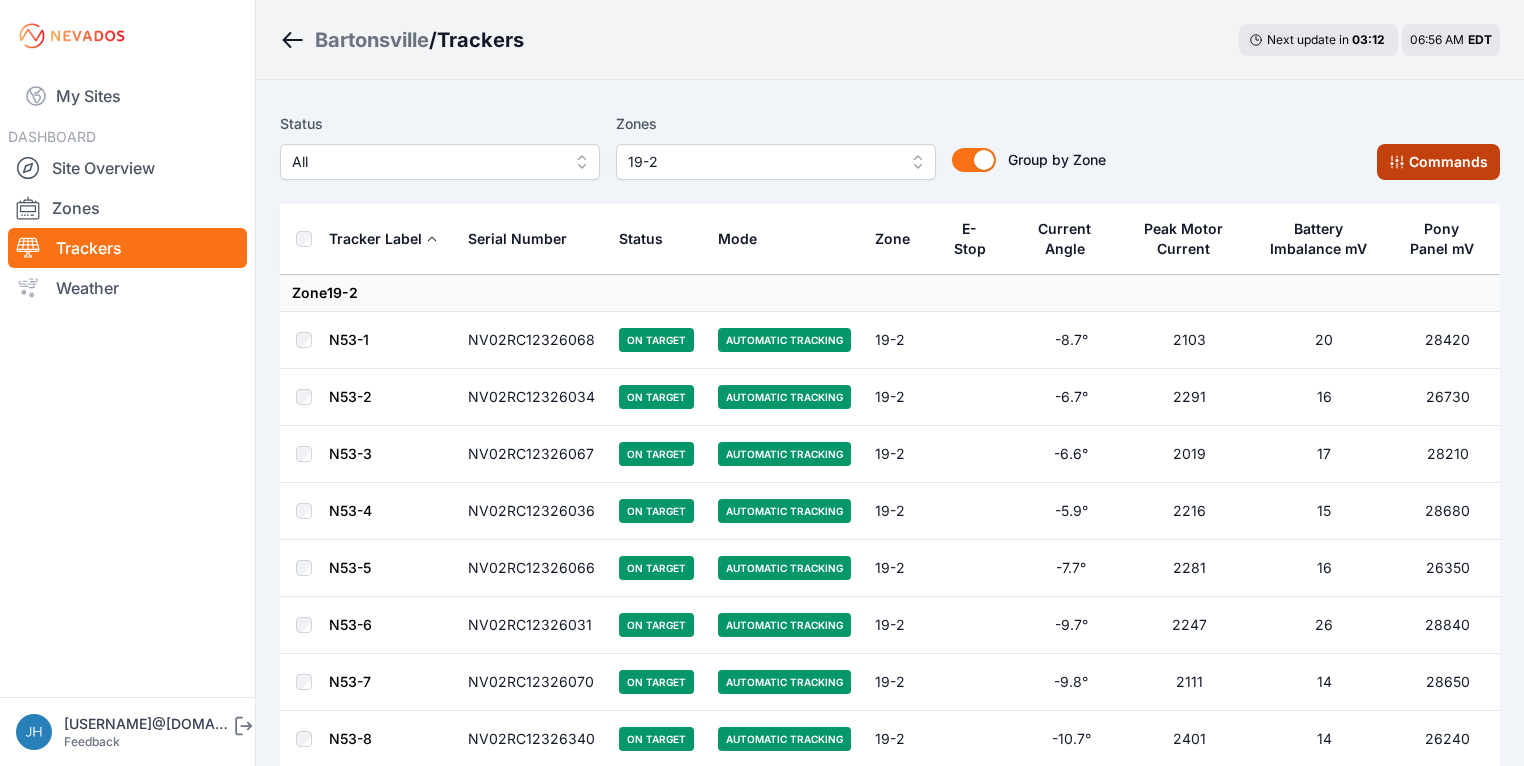 click on "Commands" at bounding box center [1438, 162] 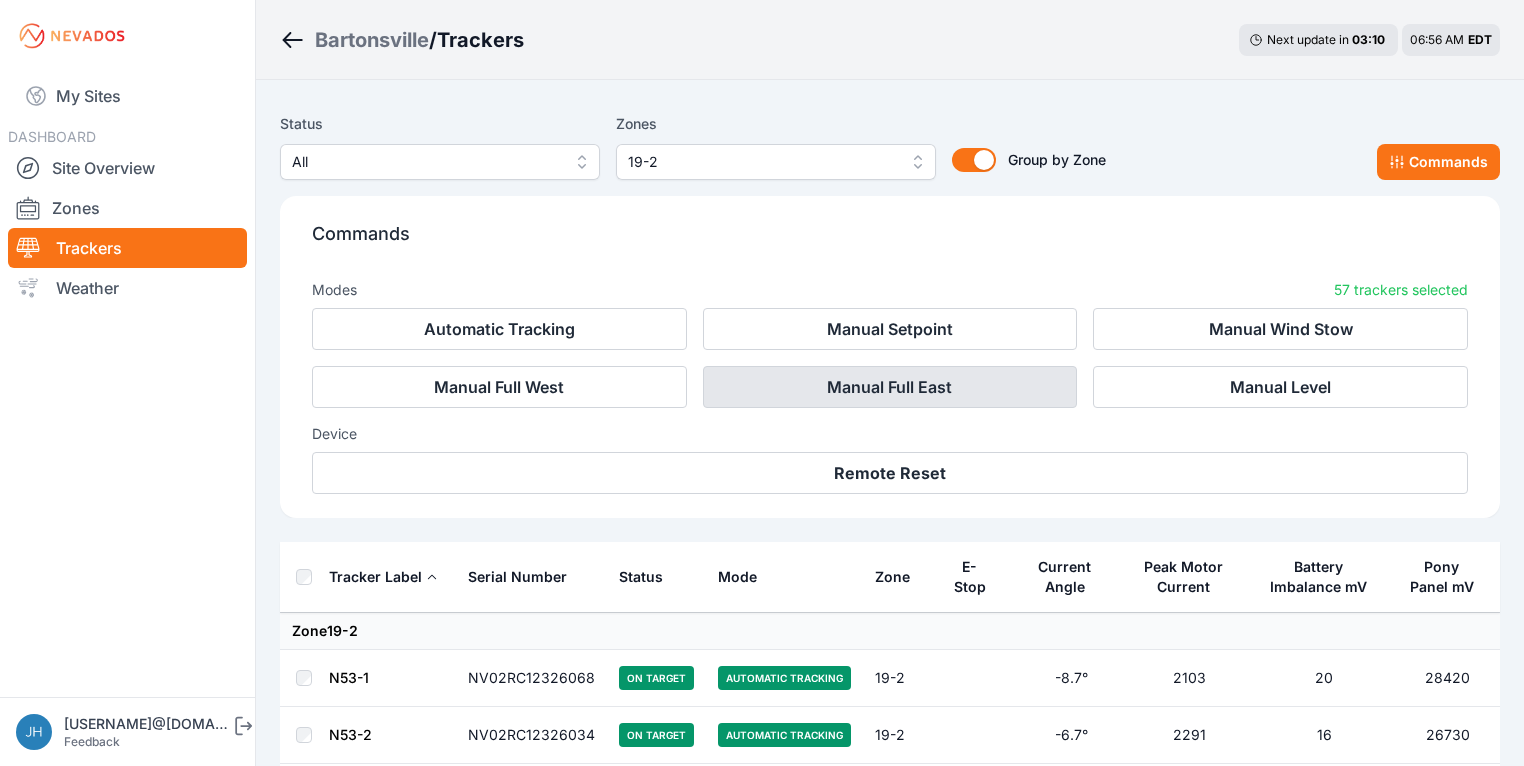 click on "Manual Full East" at bounding box center [890, 387] 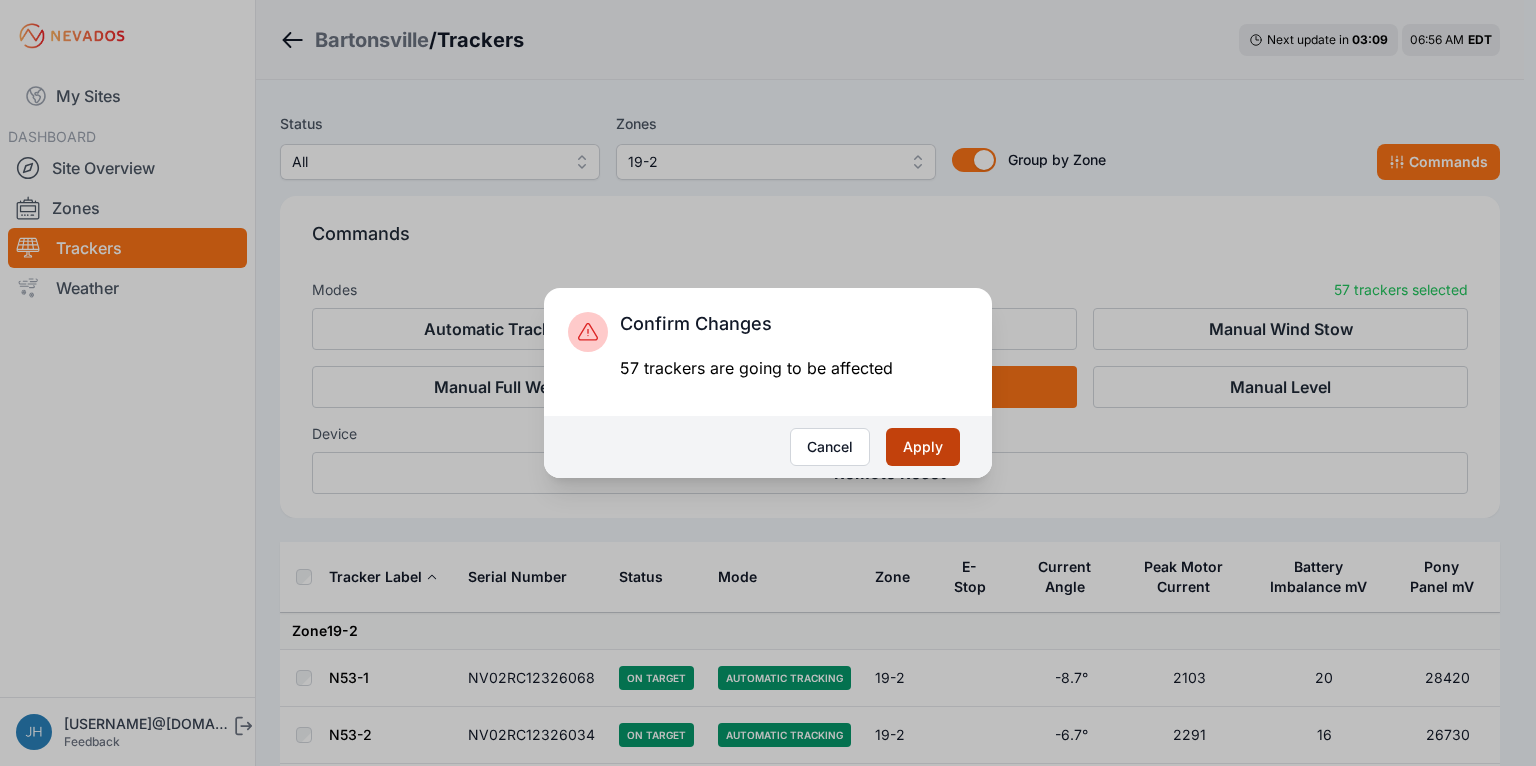 click on "Apply" at bounding box center [923, 447] 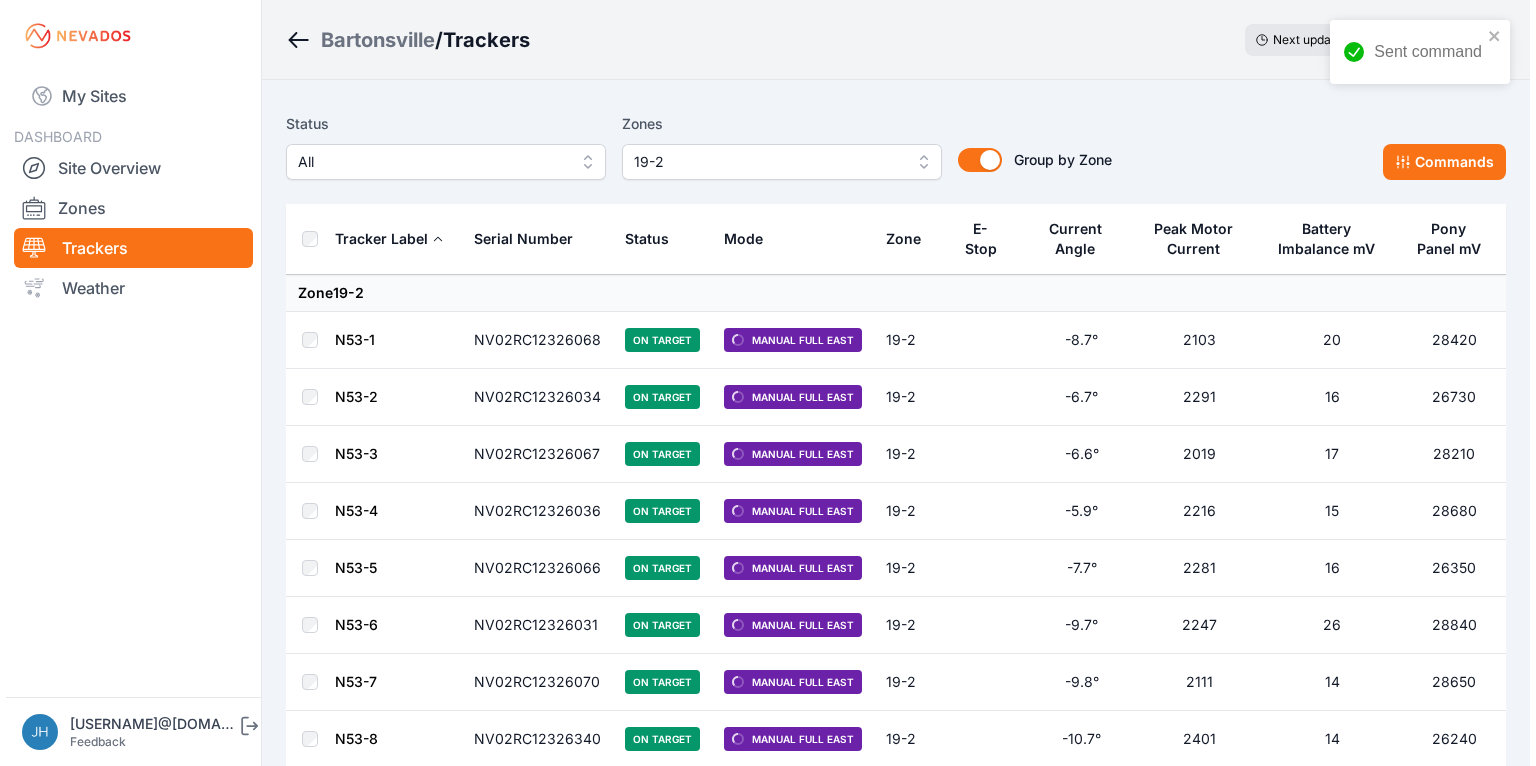 scroll, scrollTop: 0, scrollLeft: 0, axis: both 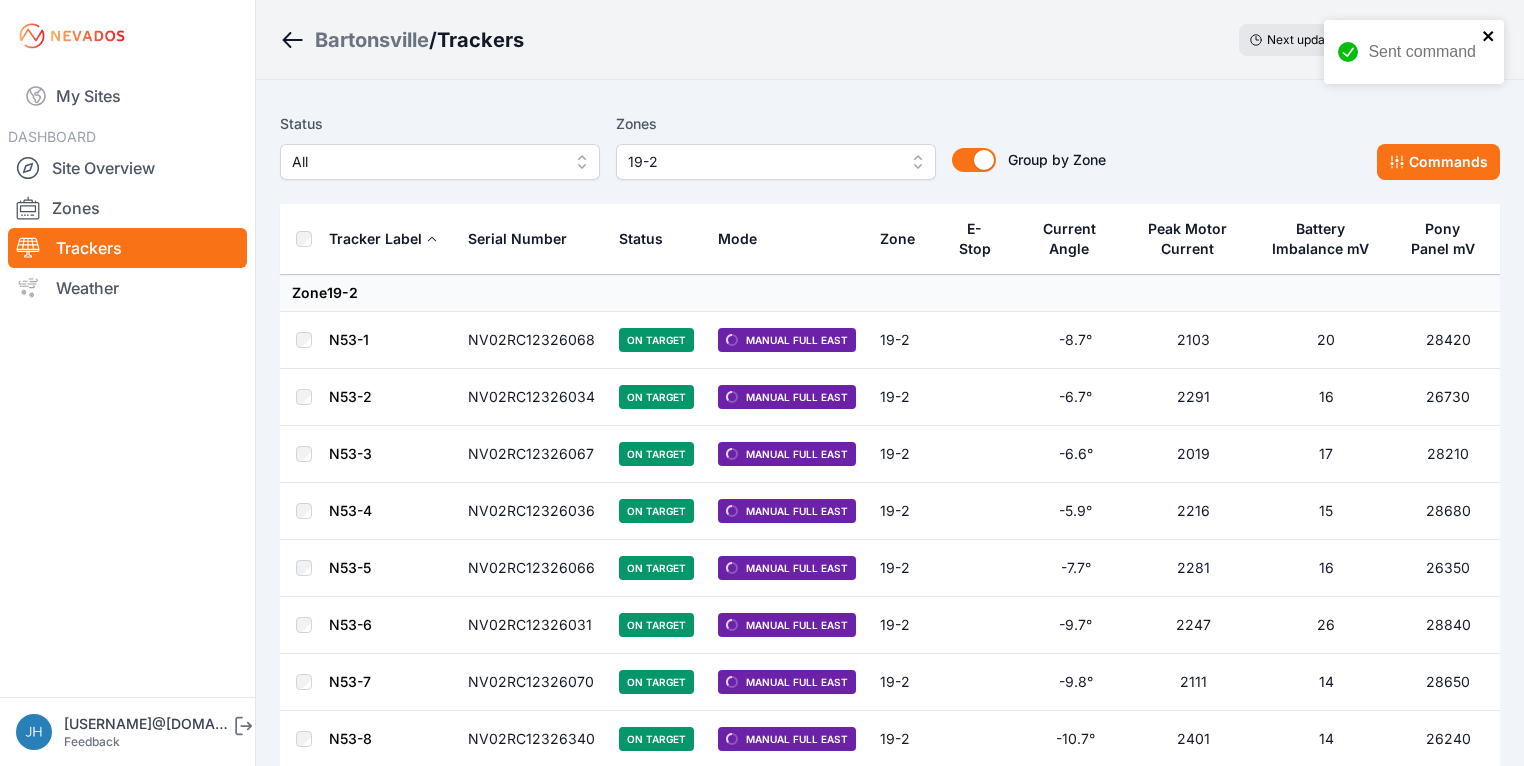 click at bounding box center (1489, 36) 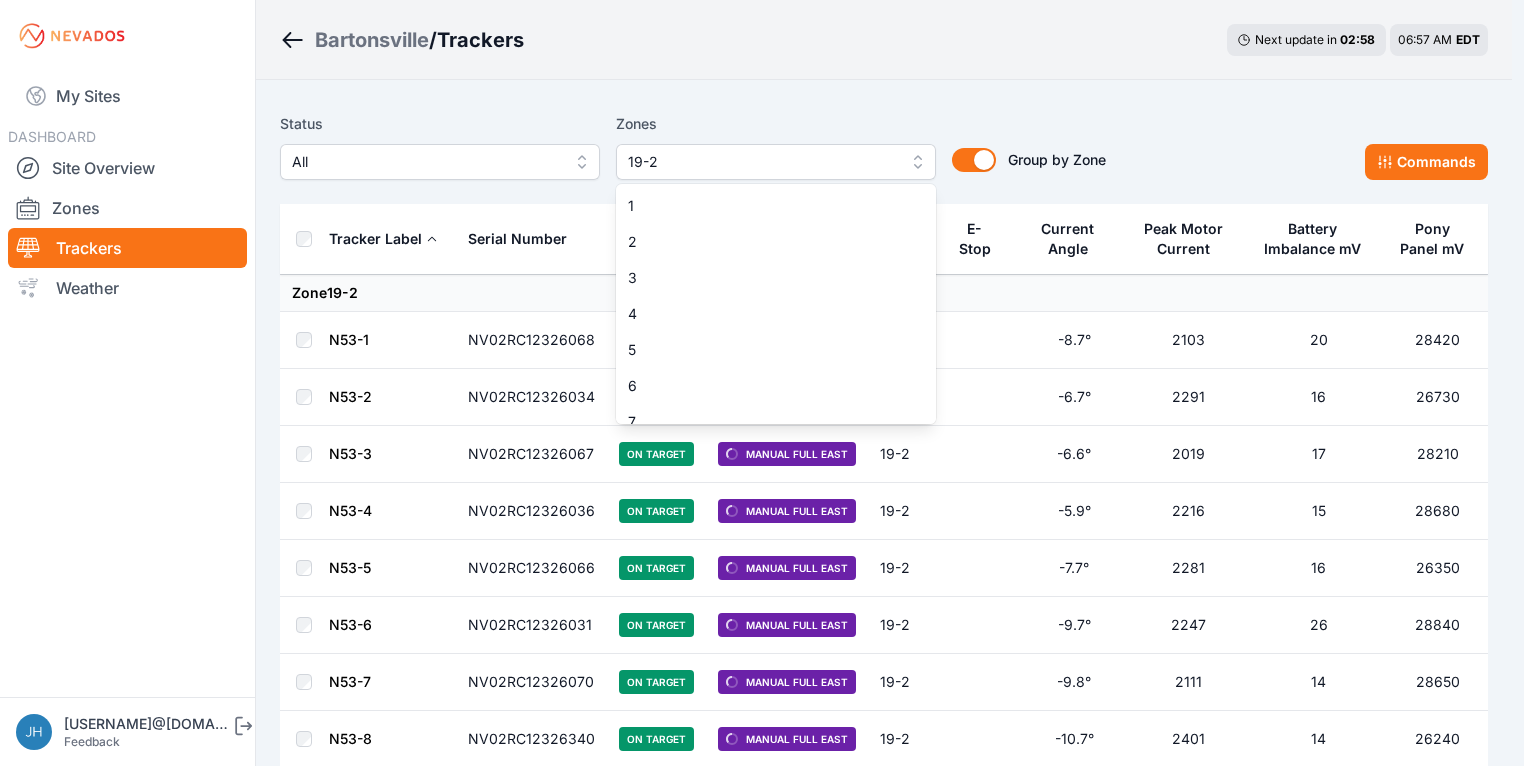 click on "19-2" at bounding box center (776, 162) 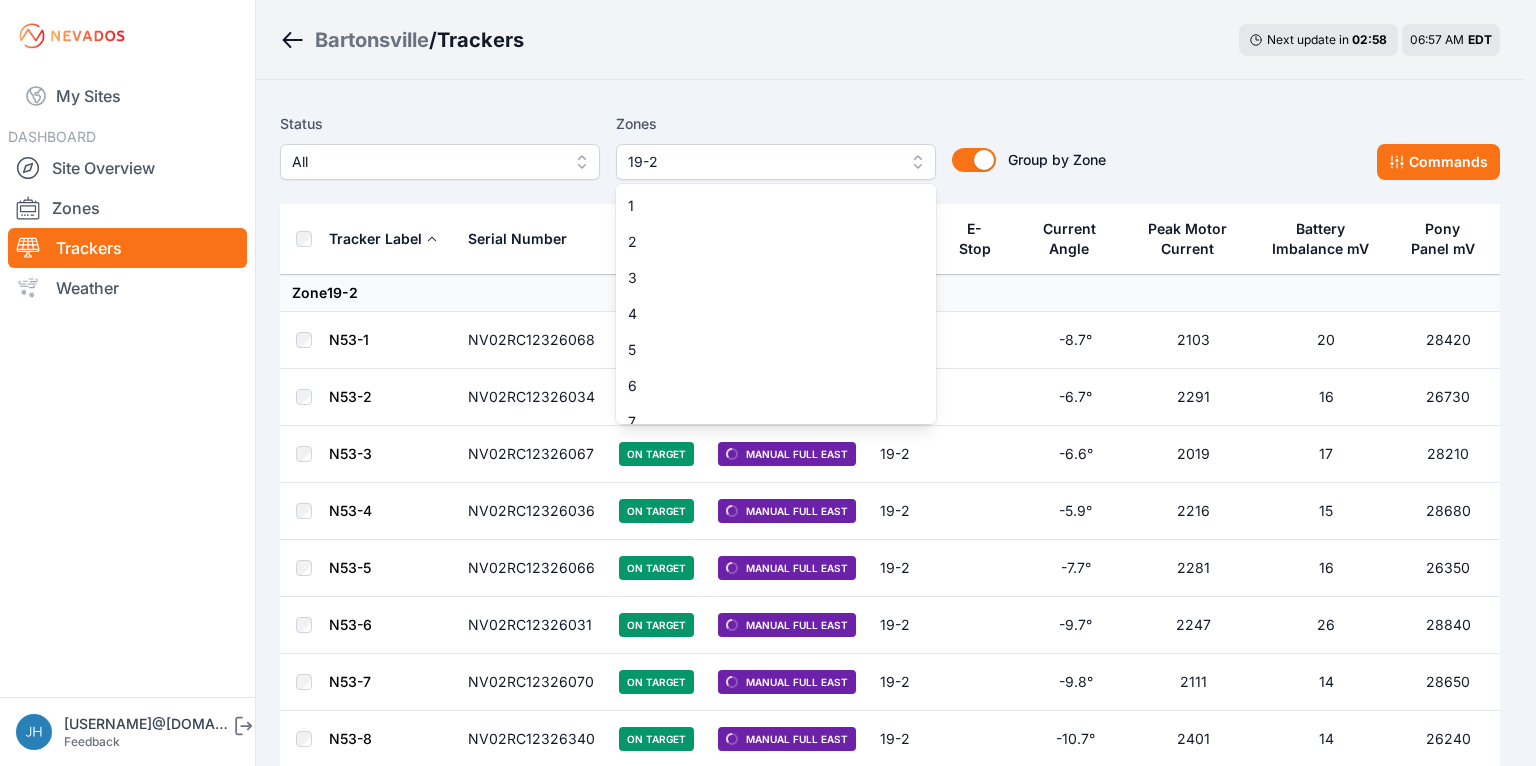 scroll, scrollTop: 556, scrollLeft: 0, axis: vertical 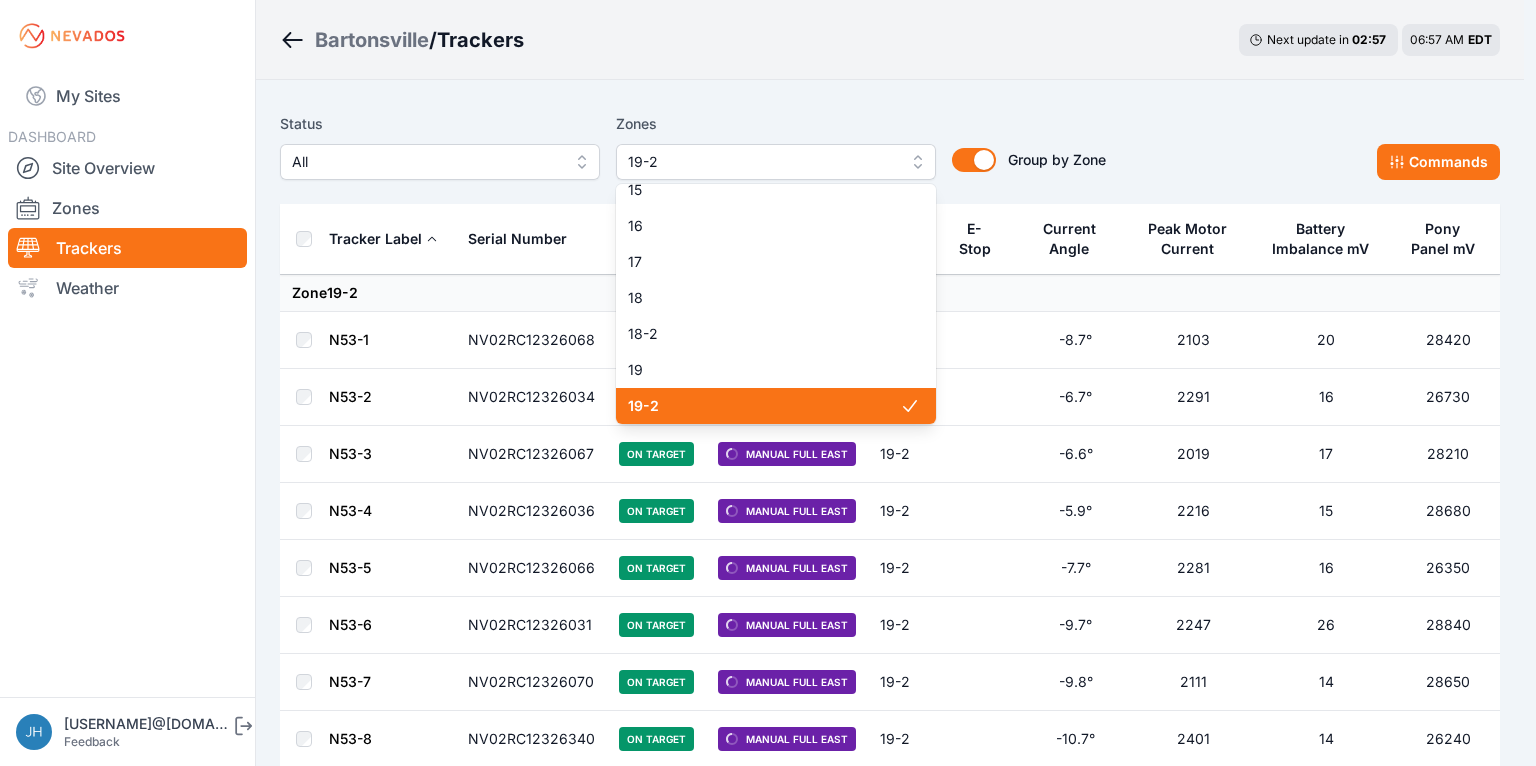 click on "19-2" at bounding box center (764, 406) 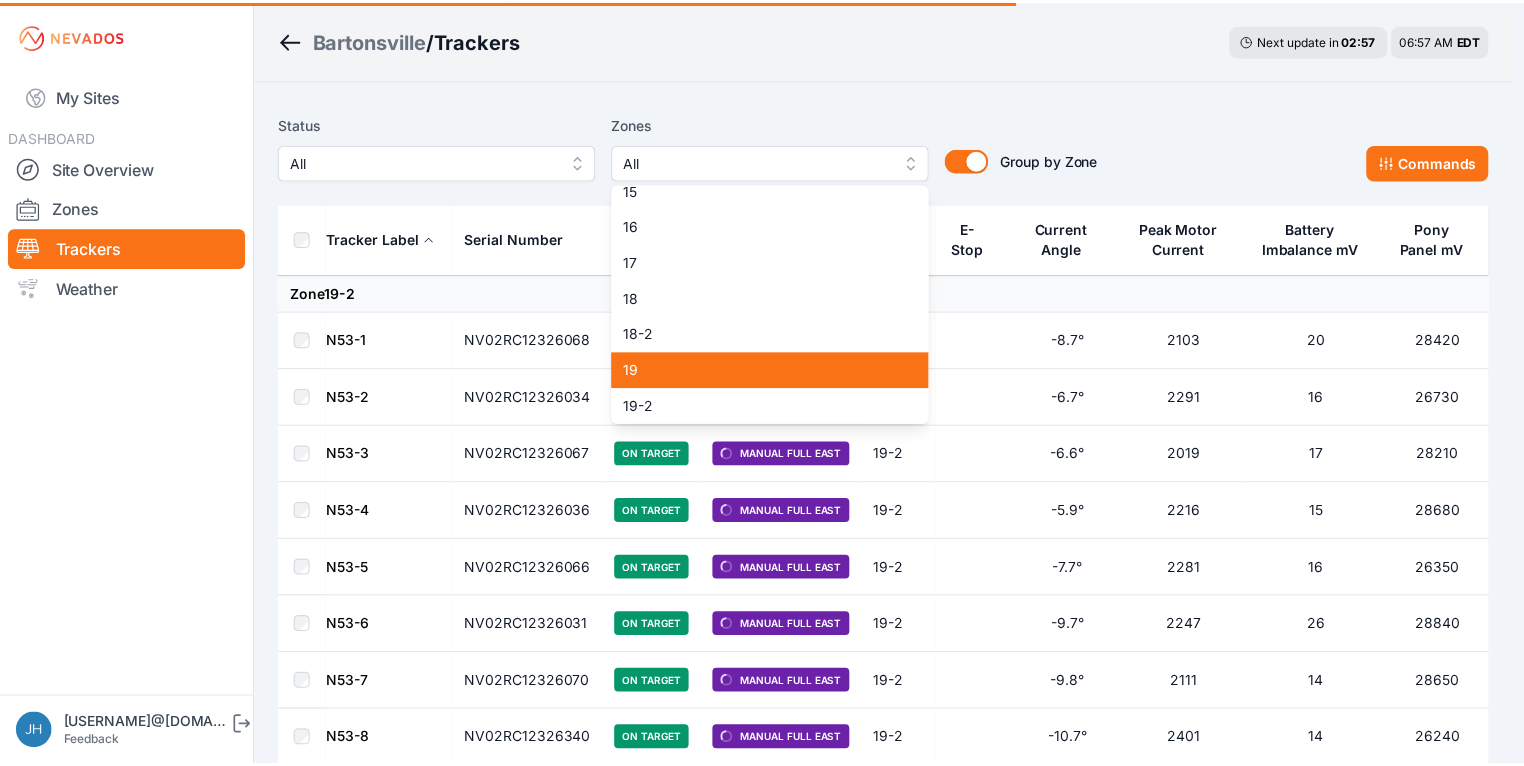 scroll, scrollTop: 636, scrollLeft: 0, axis: vertical 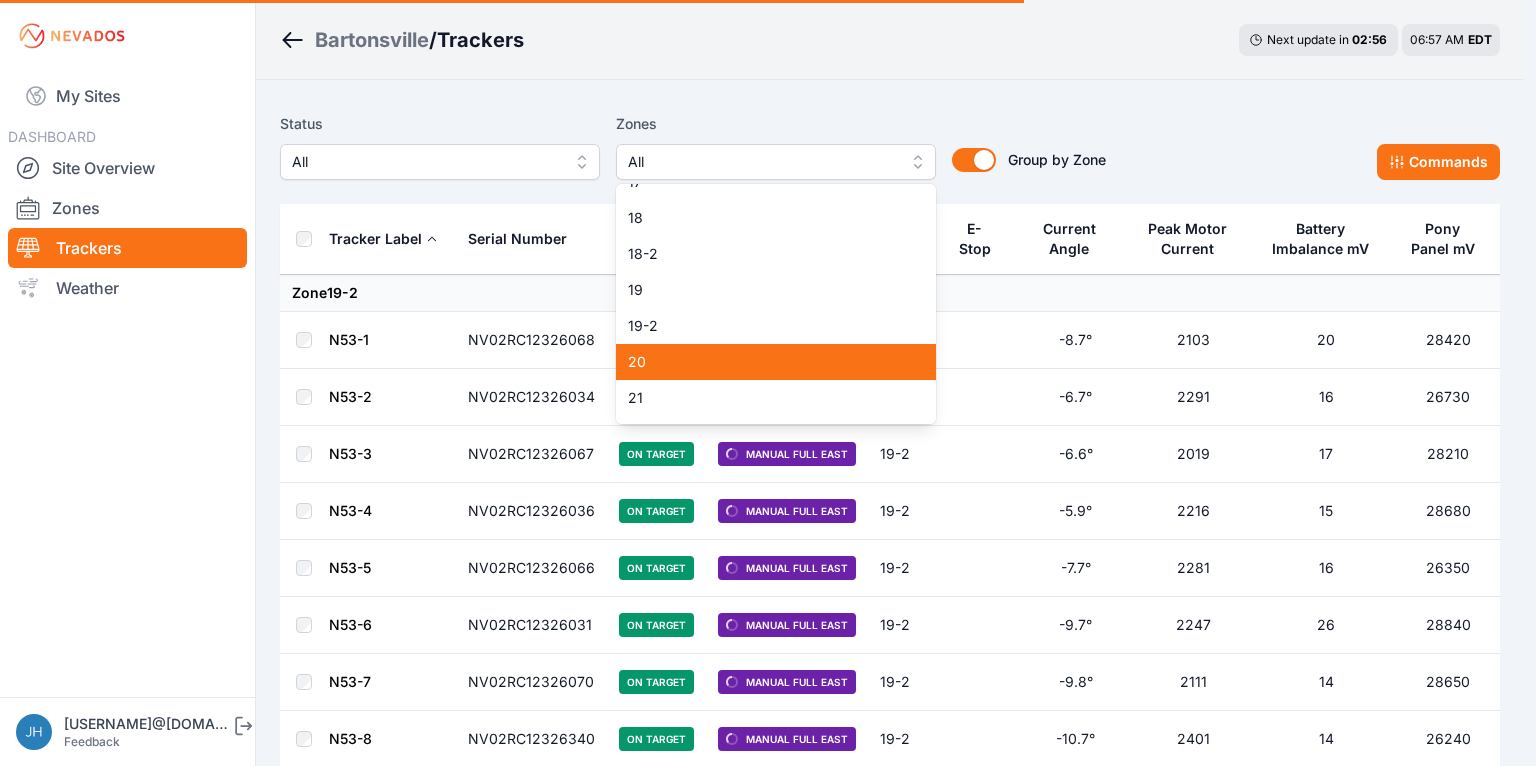 click on "20" at bounding box center [776, 362] 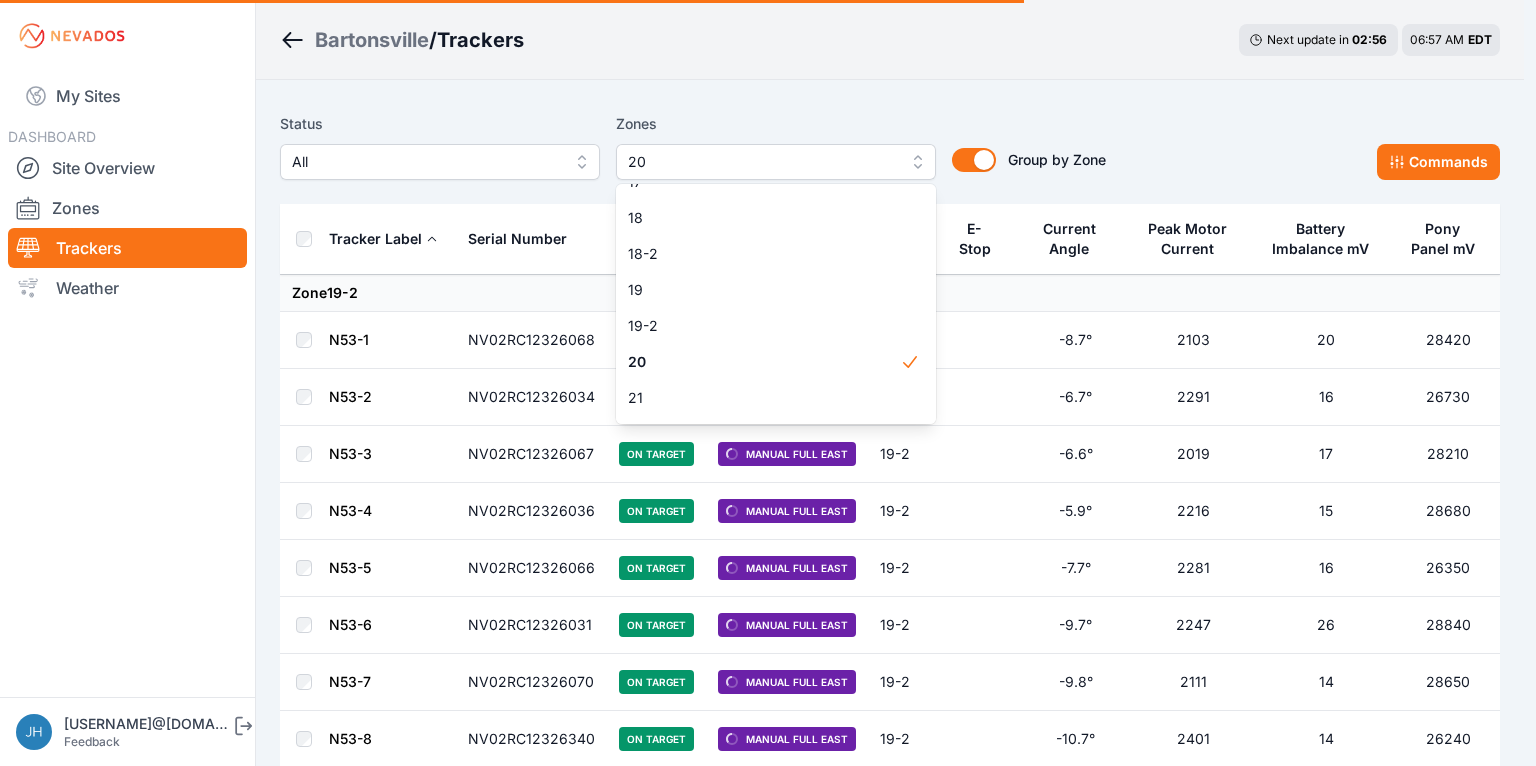 click on "Status All Zones 20 1 2 3 4 5 6 7 8 9 10 11 11-2 12 13 14 15 16 17 18 18-2 19 19-2 20 21 22 23 24 25 26 27 28 29 30 31 32 32-2 33 33-2 34 34-2 35 35-2 36 37 37-2 38 38-2 39 40 41 Group by Zone Group by Zone Commands" at bounding box center [890, 154] 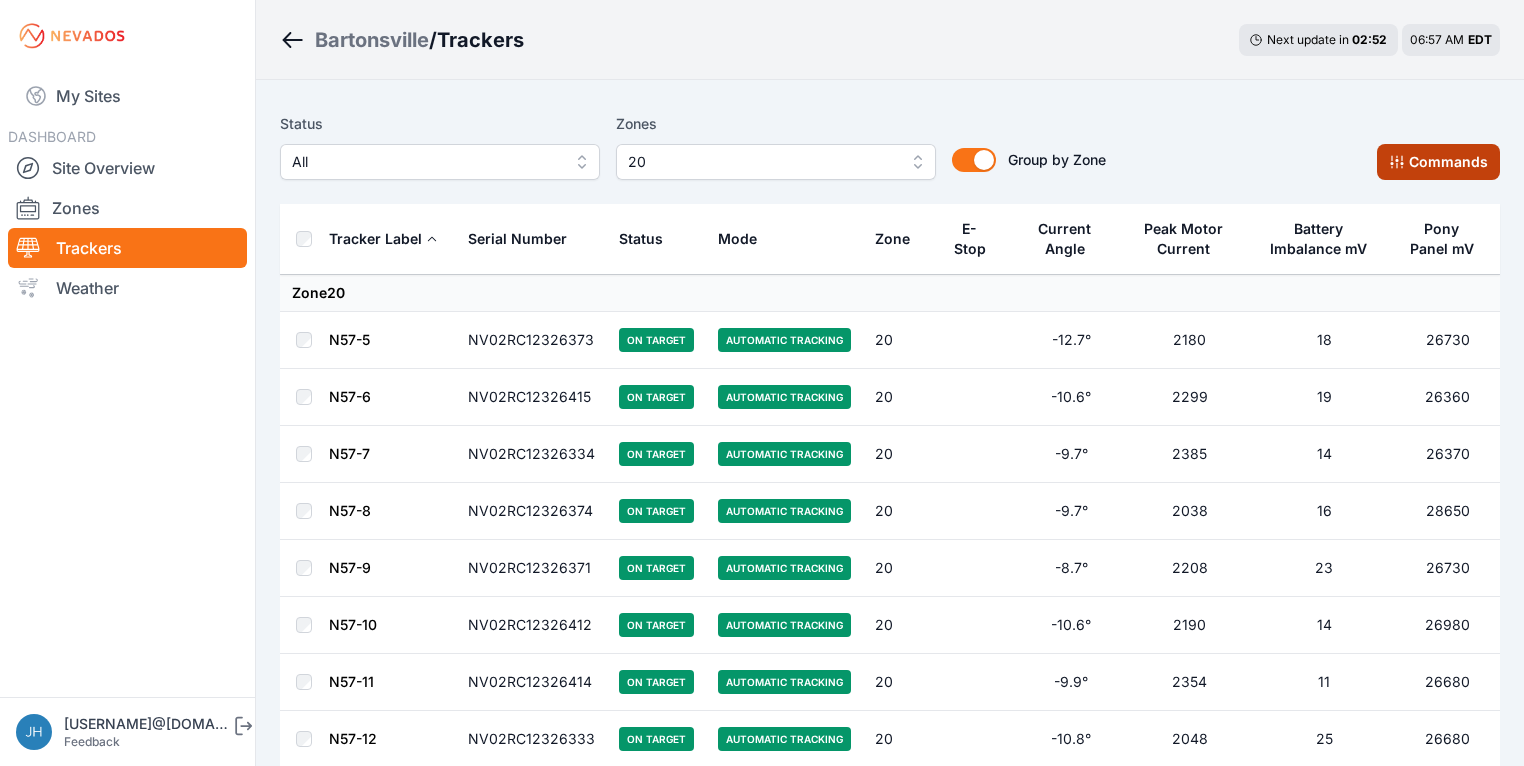 click on "Commands" at bounding box center (1438, 162) 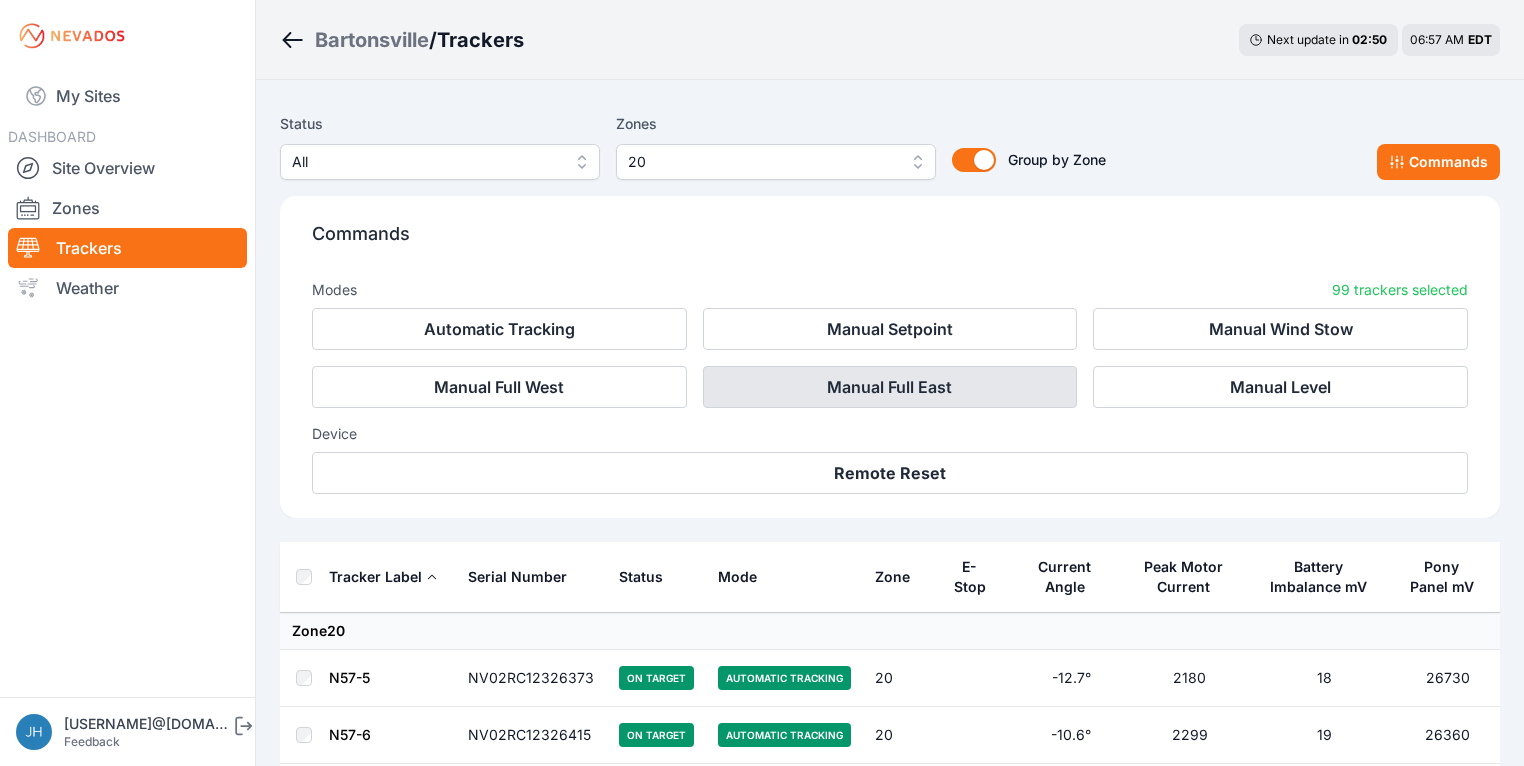 click on "Manual Full East" at bounding box center [890, 387] 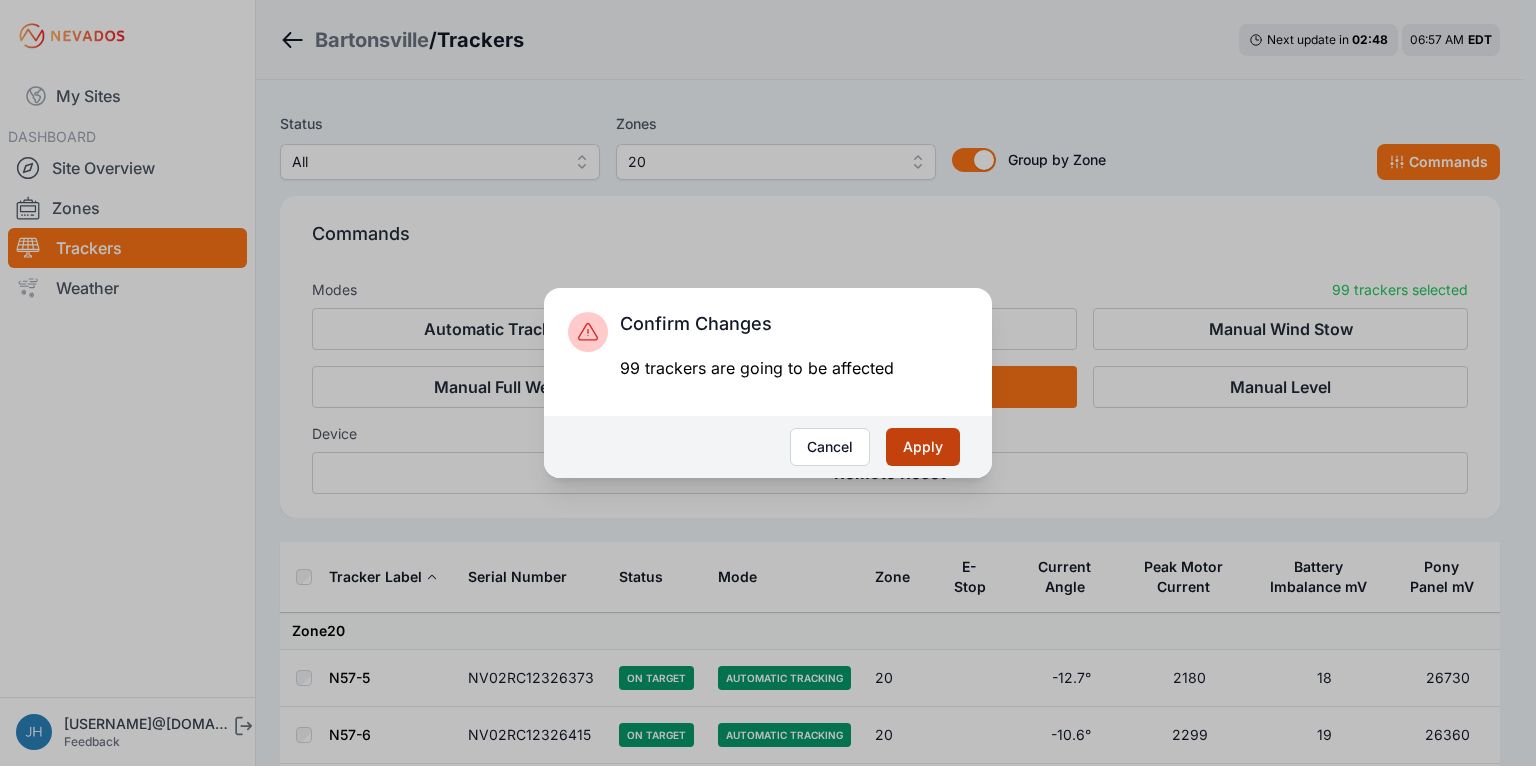 click on "Apply" at bounding box center (923, 447) 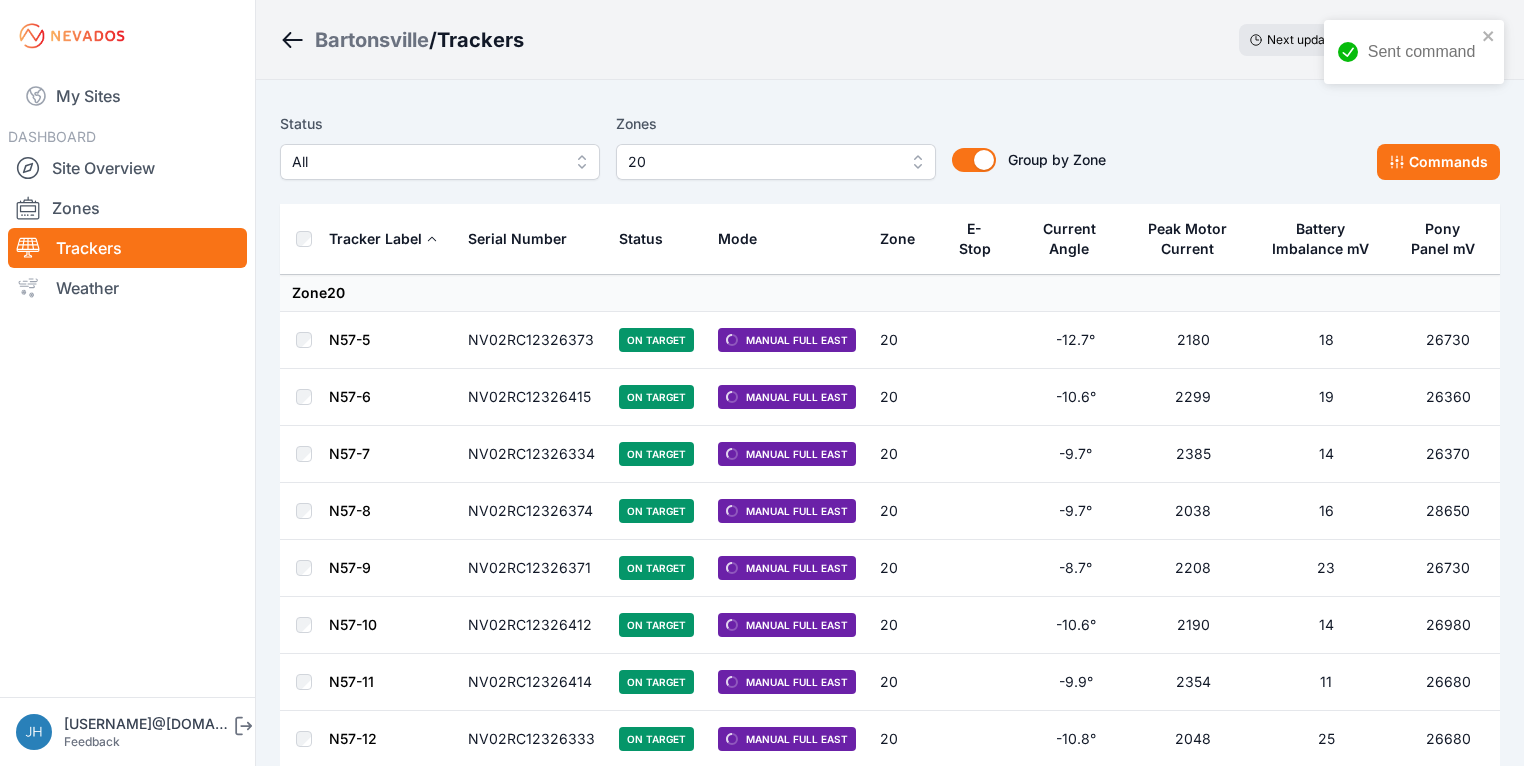 scroll, scrollTop: 0, scrollLeft: 0, axis: both 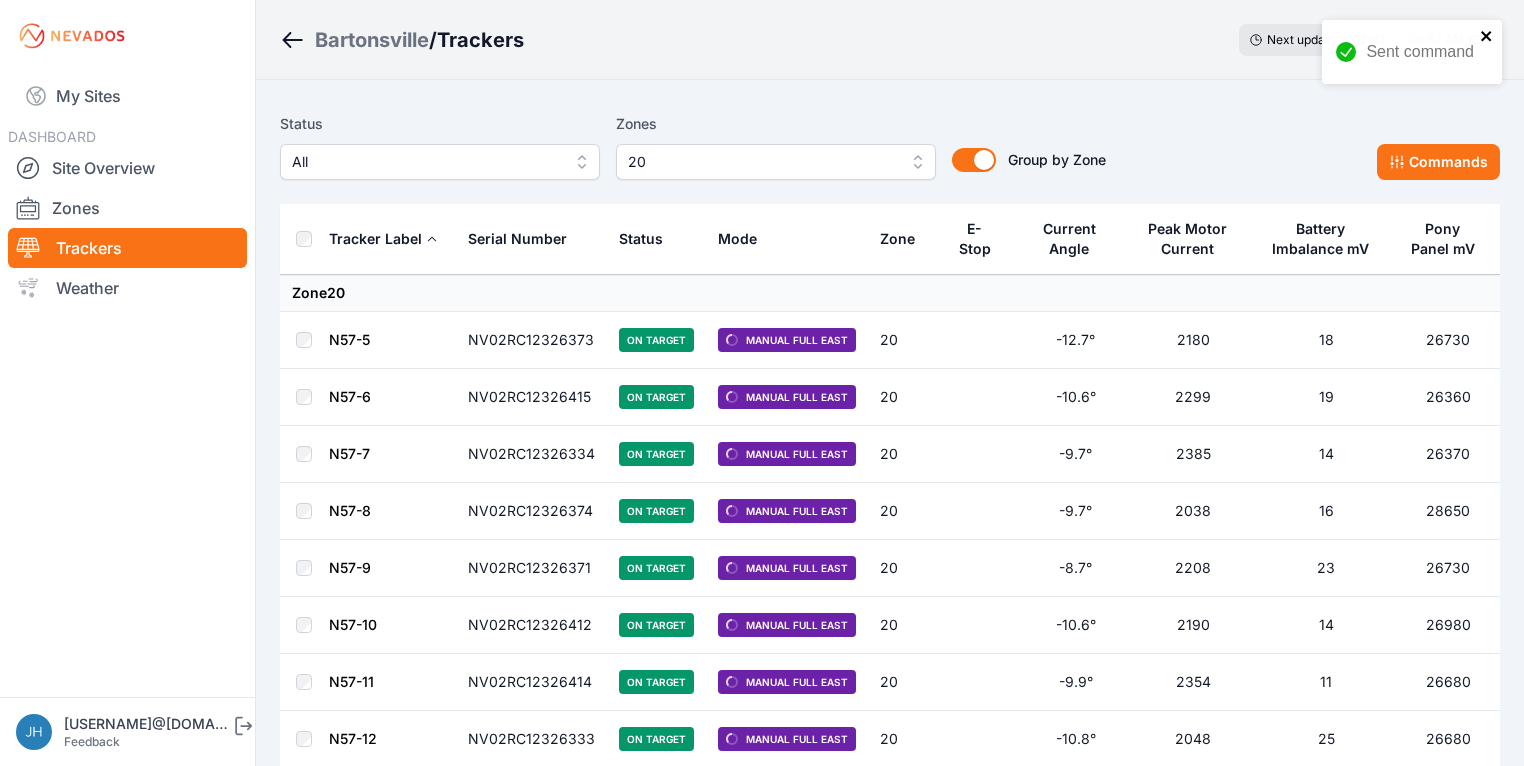 click at bounding box center (1486, 36) 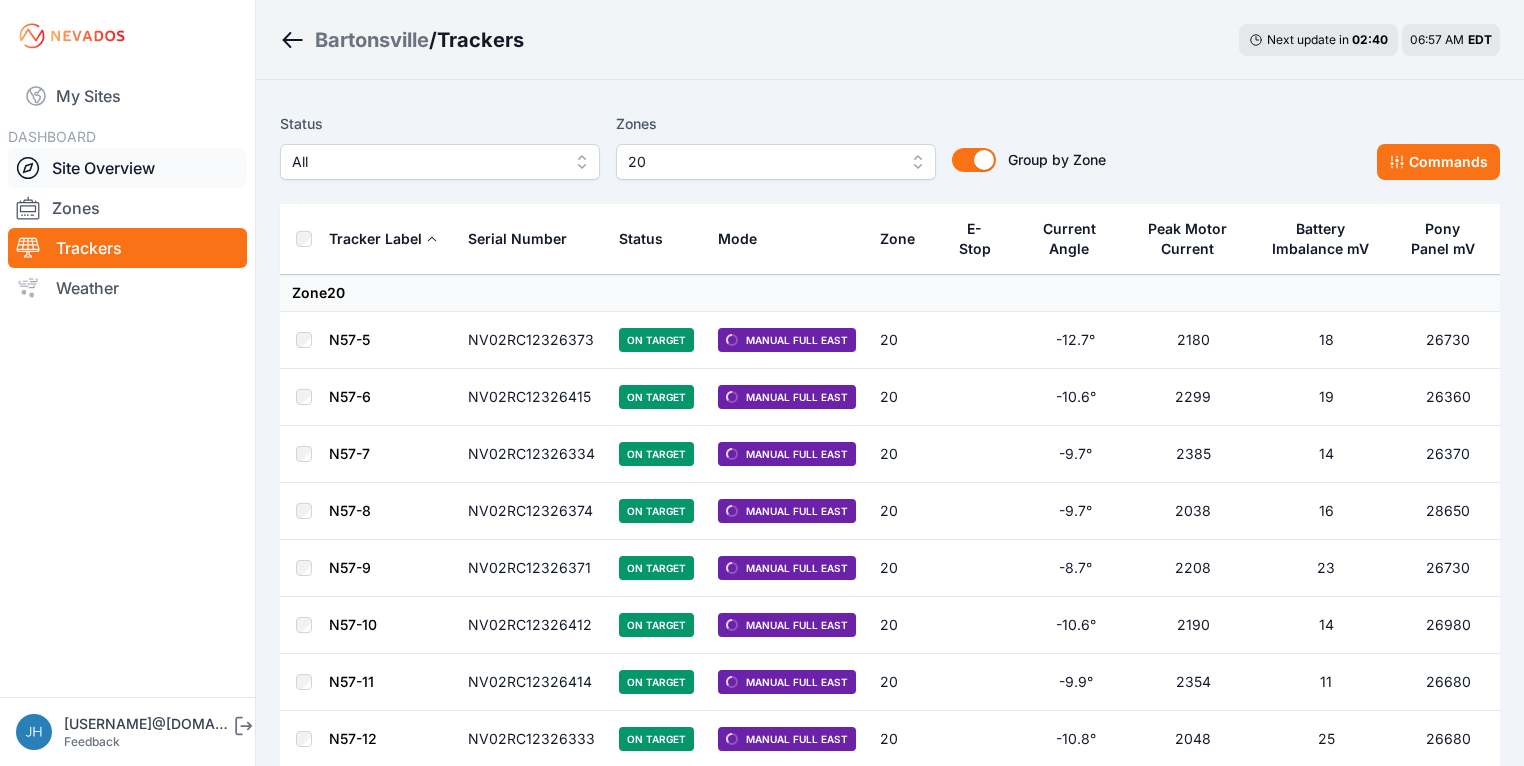 click on "Site Overview" at bounding box center (127, 168) 